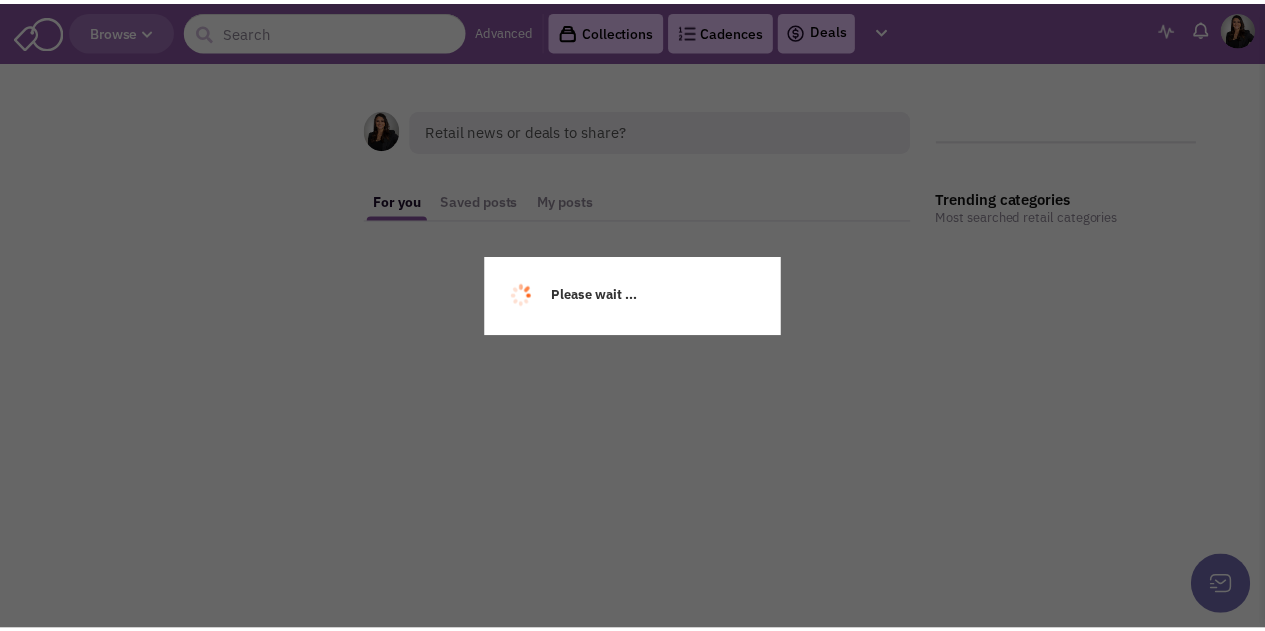 scroll, scrollTop: 0, scrollLeft: 0, axis: both 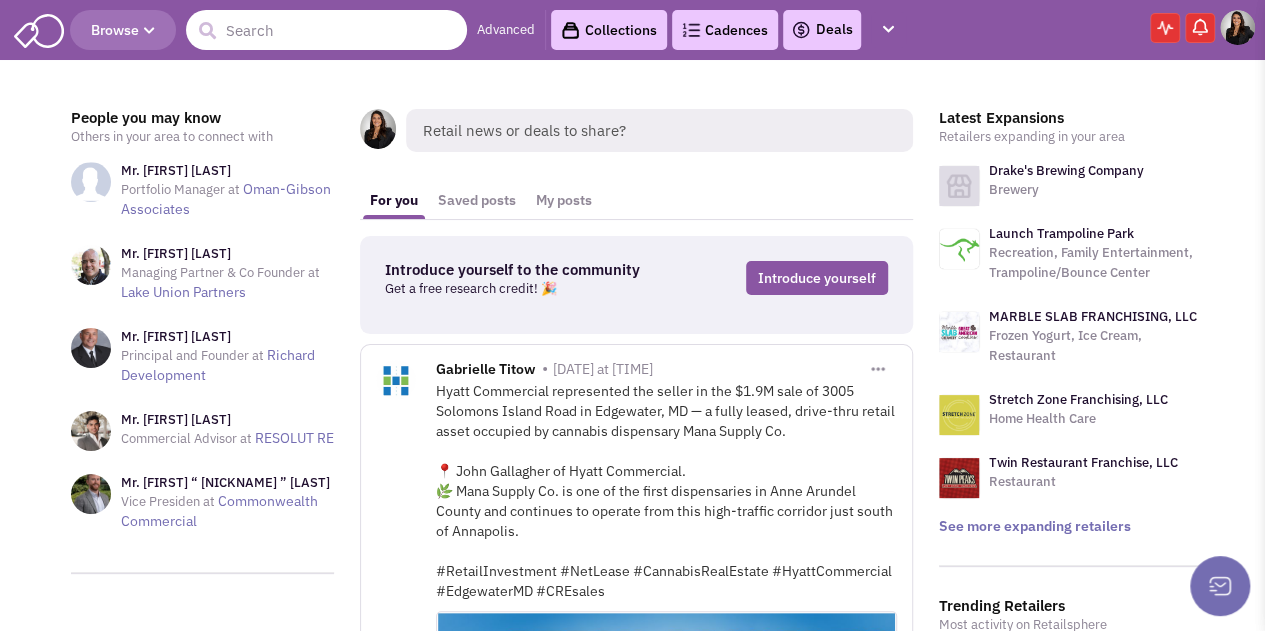 click at bounding box center (326, 30) 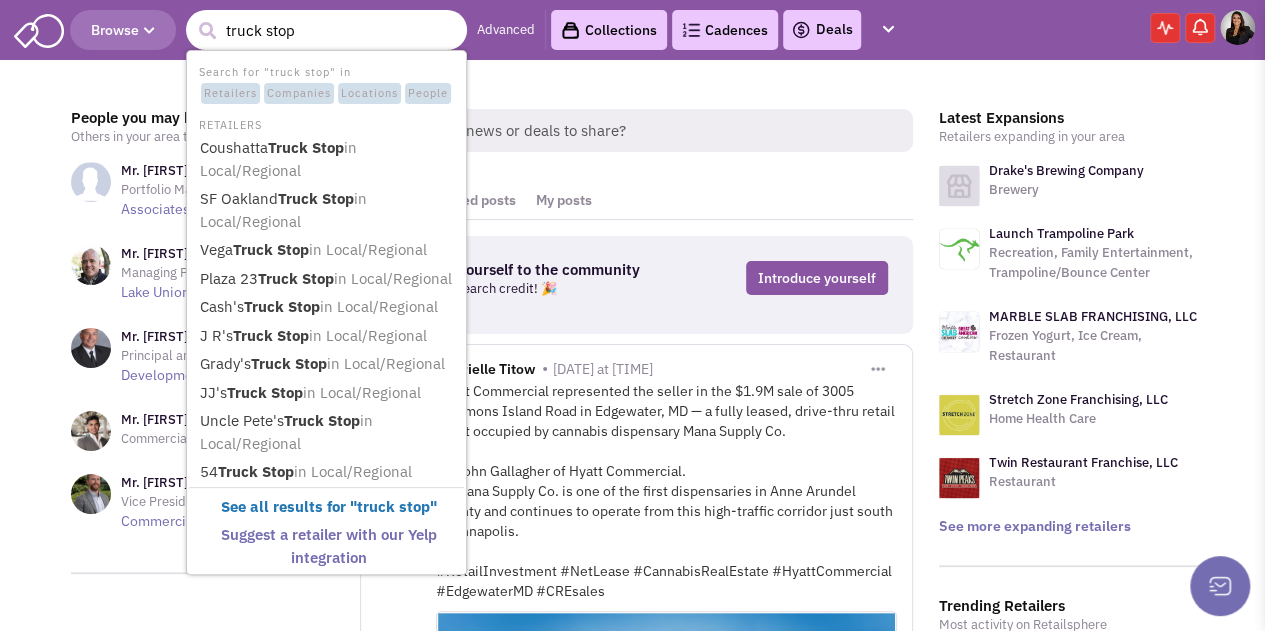 type on "truck stop" 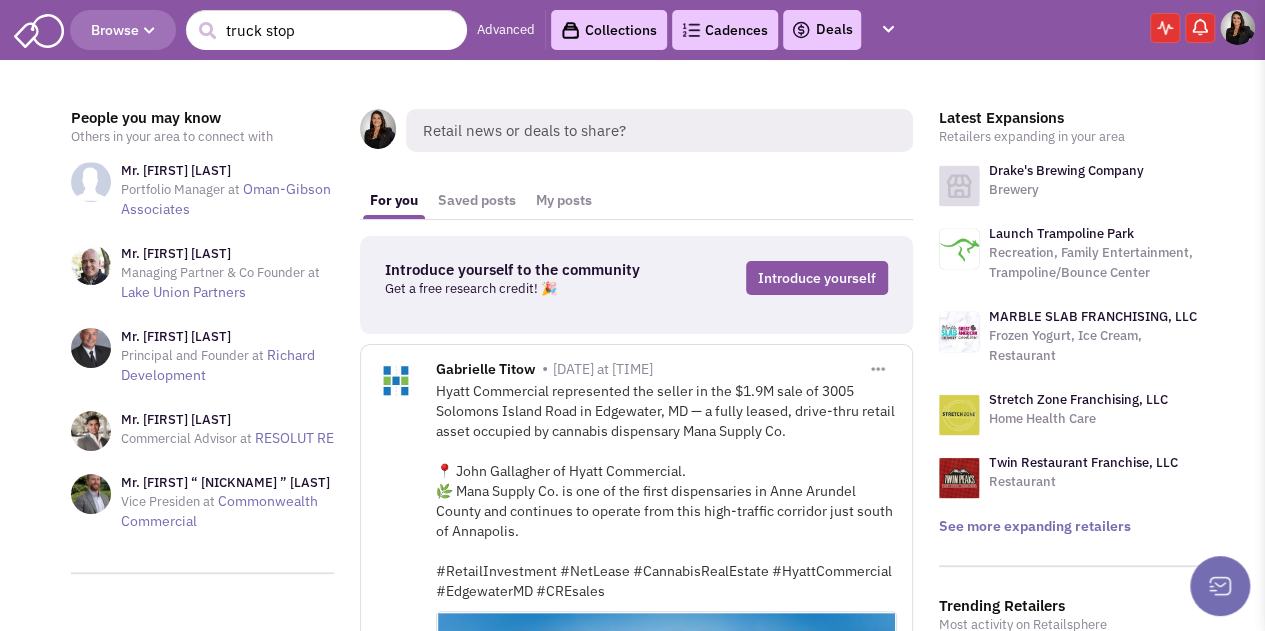 click on "Advanced" at bounding box center (506, 30) 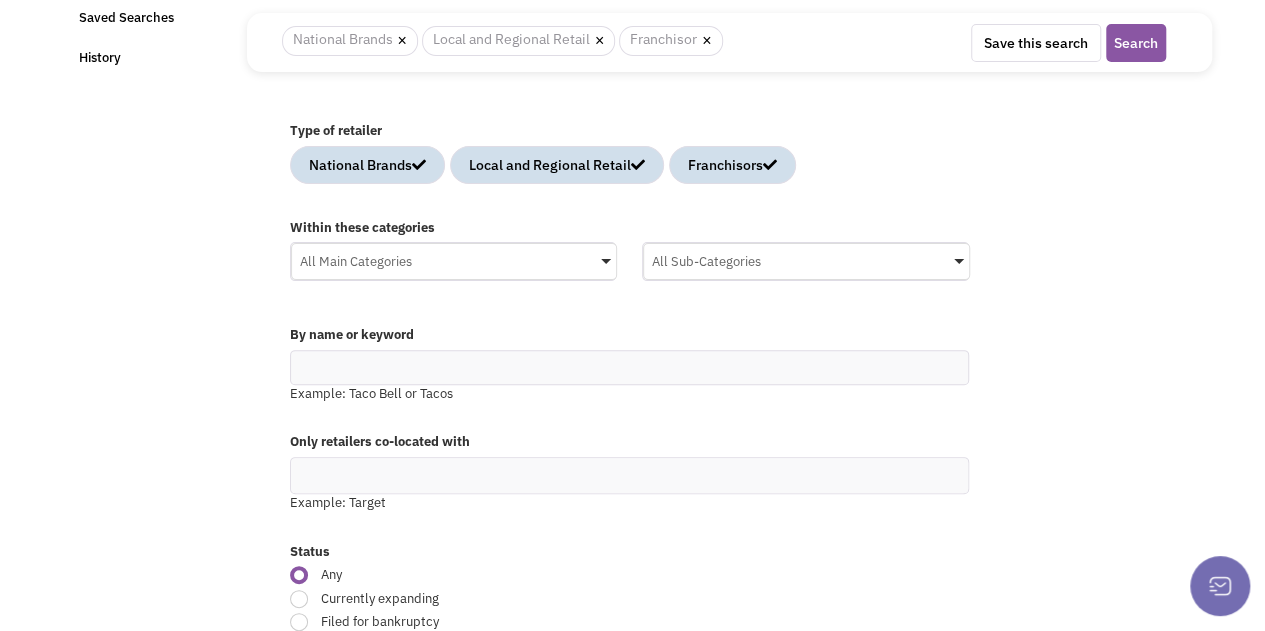 scroll, scrollTop: 134, scrollLeft: 0, axis: vertical 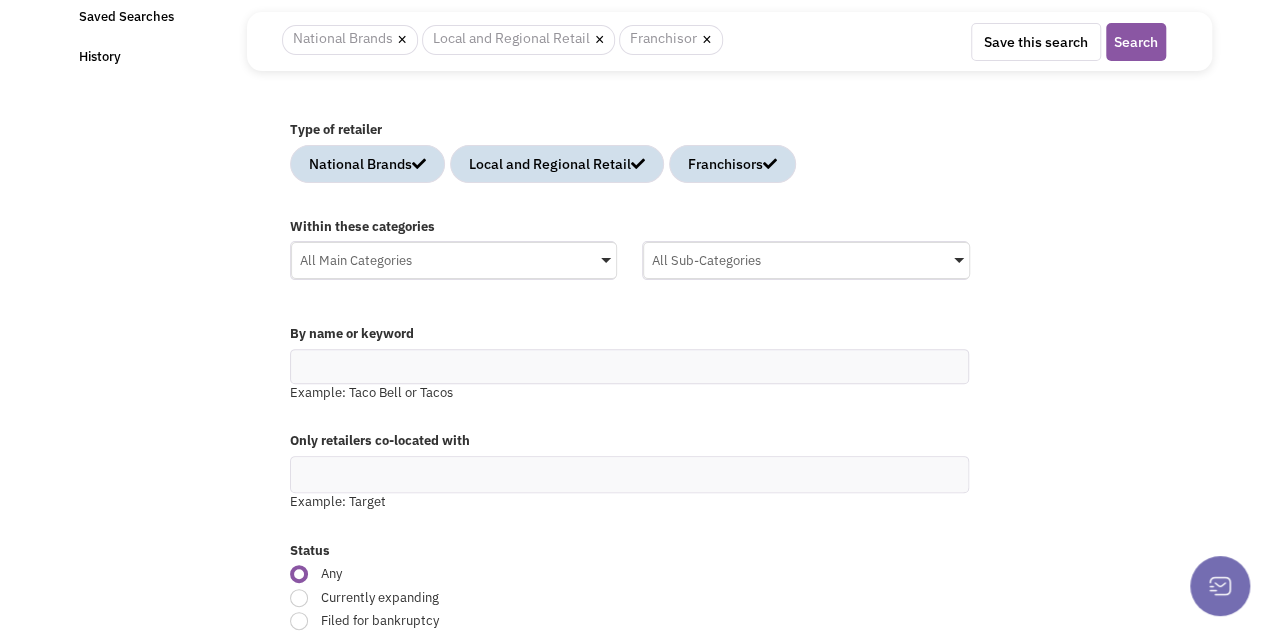 click on "All Main Categories" at bounding box center [454, 258] 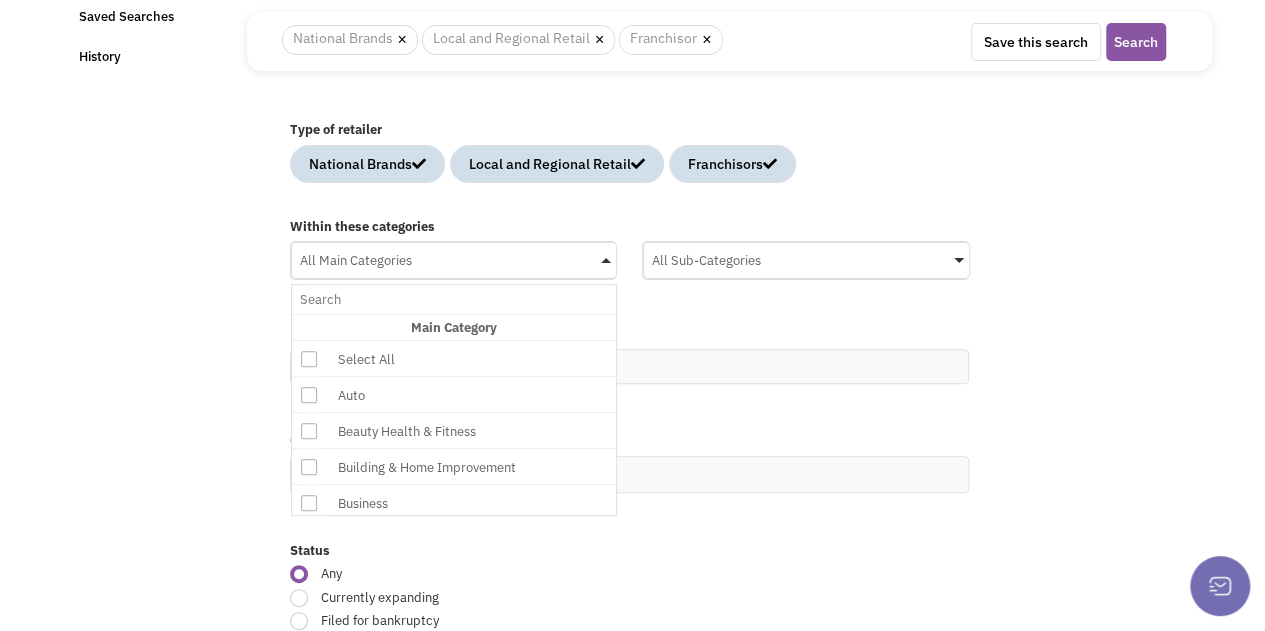 click on "Auto" at bounding box center (492, 395) 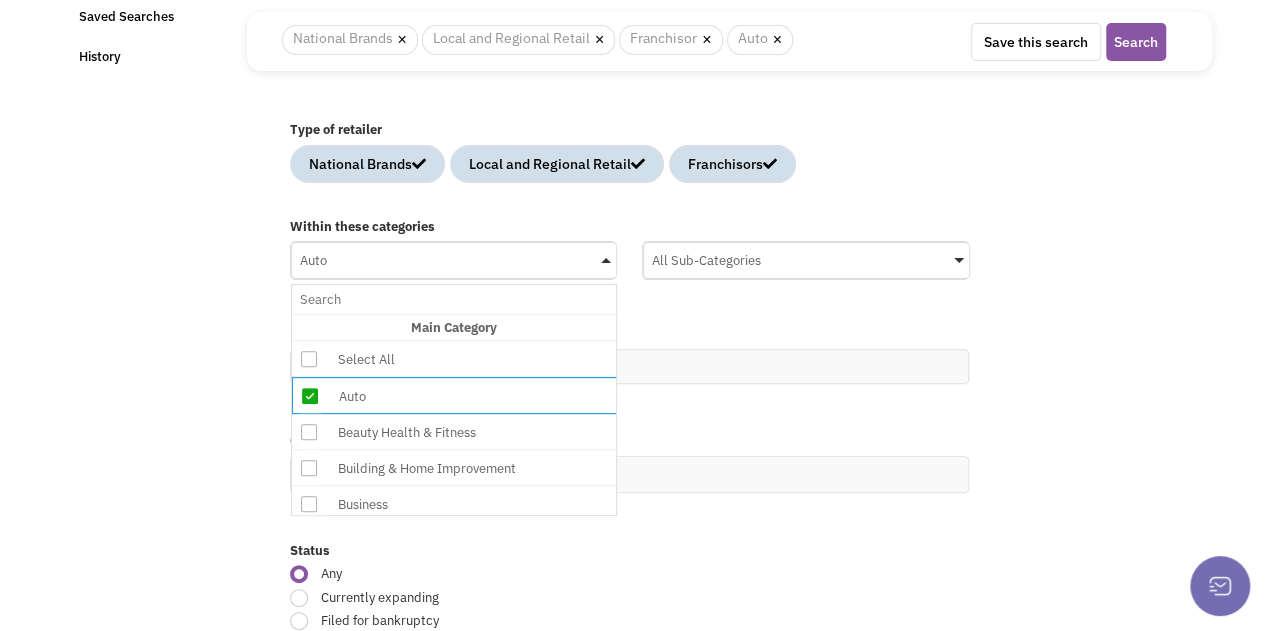 click on "All Sub-Categories" at bounding box center [806, 258] 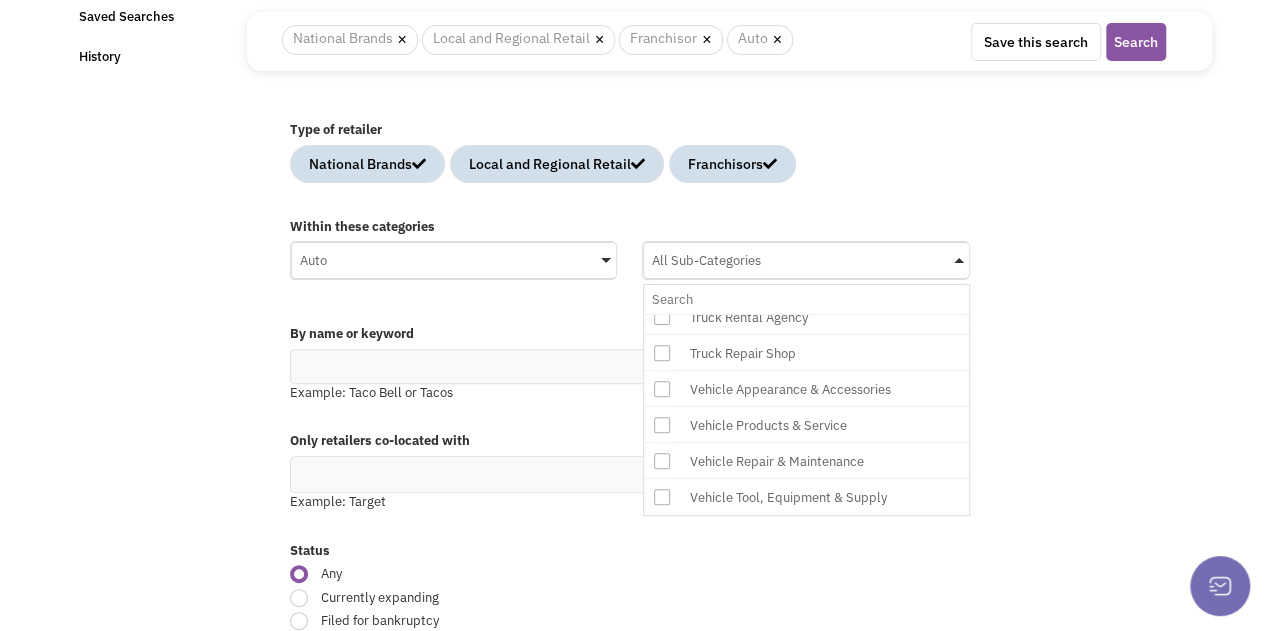 scroll, scrollTop: 554, scrollLeft: 0, axis: vertical 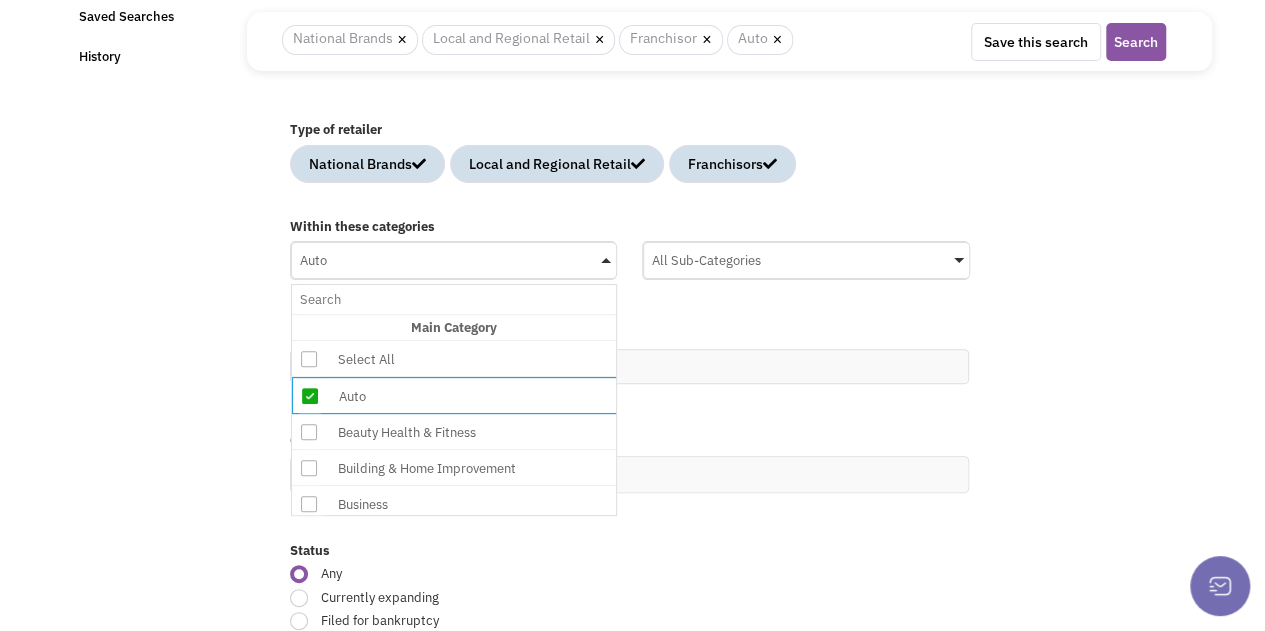 click at bounding box center [310, 396] 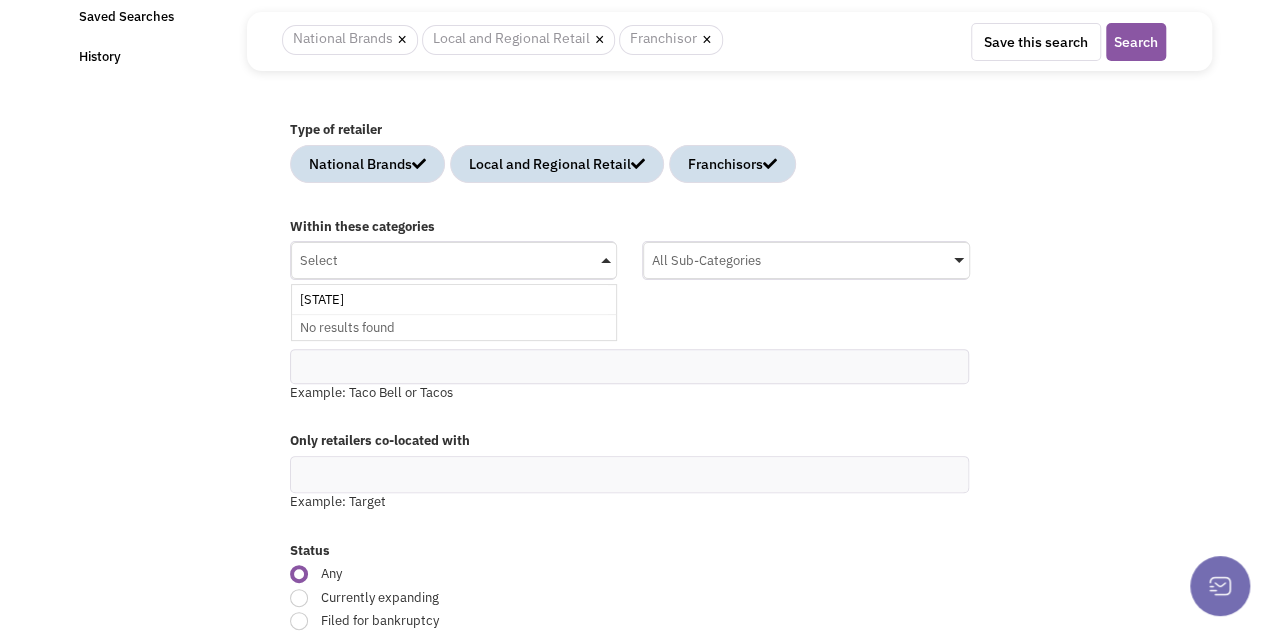 type on "g" 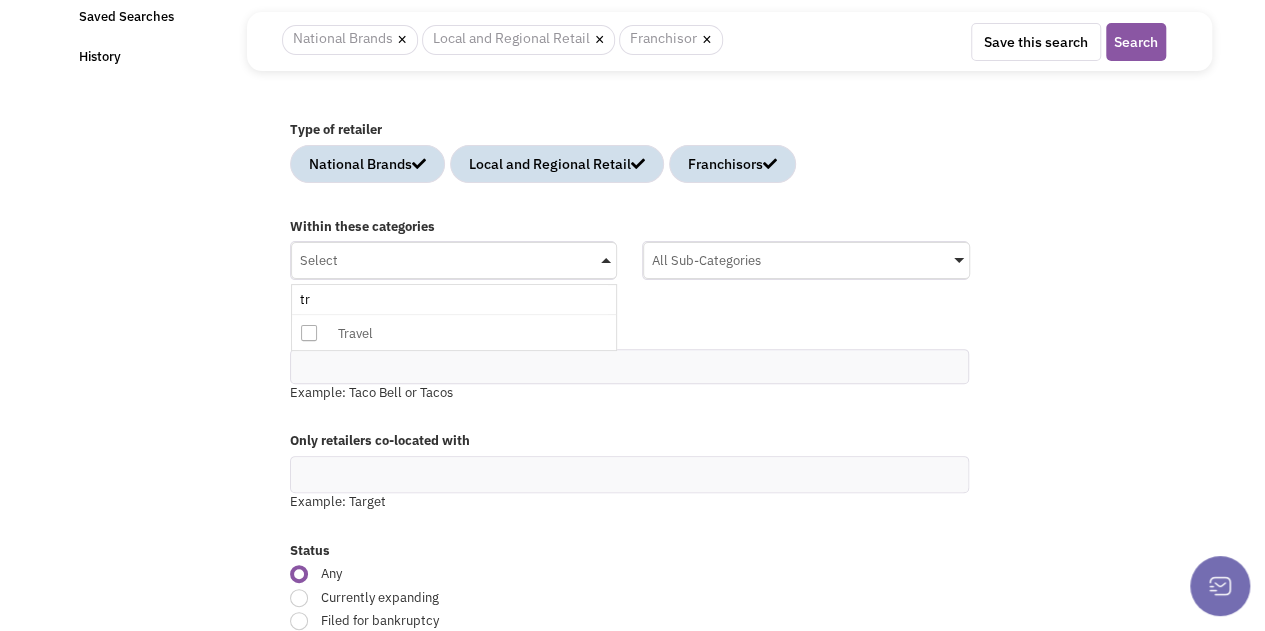 click at bounding box center [309, 333] 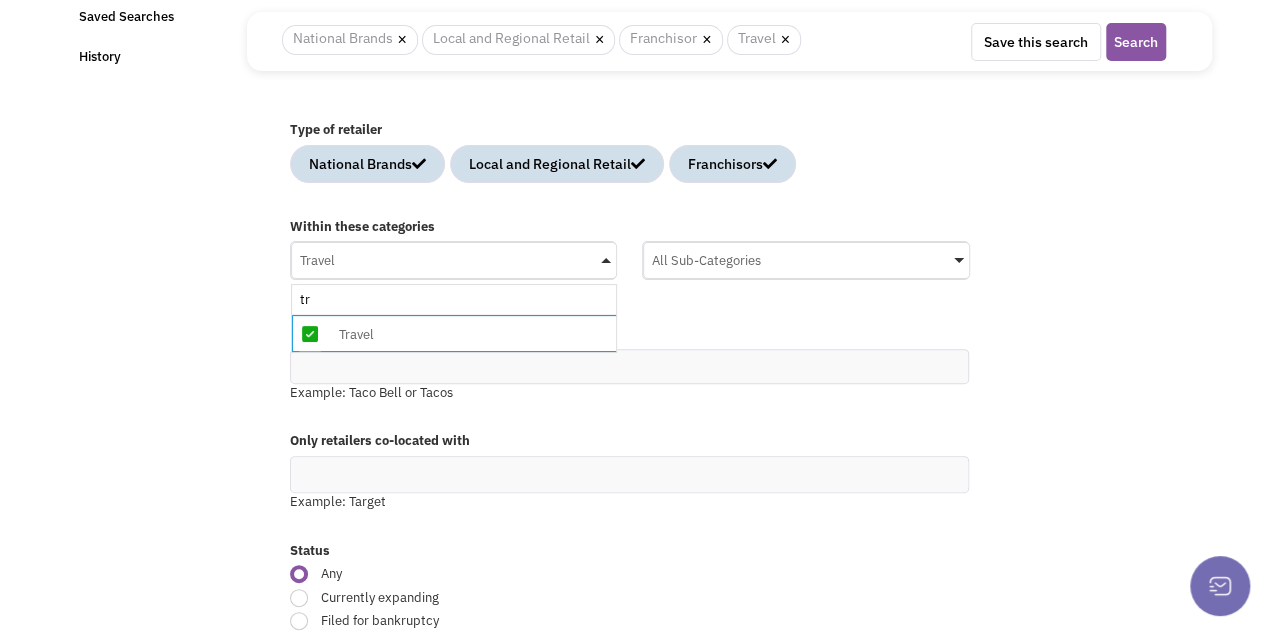 click on "Type of retailer
National Brands
Local and Regional Retail
Franchisors
Within these categories
Travel tr No results found Main Category Select All Auto Beauty Health & Fitness Building & Home Improvement Business Child & Youth Businesses Cleaning Clothing Convenience Digitally Native Brands Entertainment Financial Services Food Health Care Pet Retail Speciality Travel Select All Auto Business" at bounding box center (729, 1232) 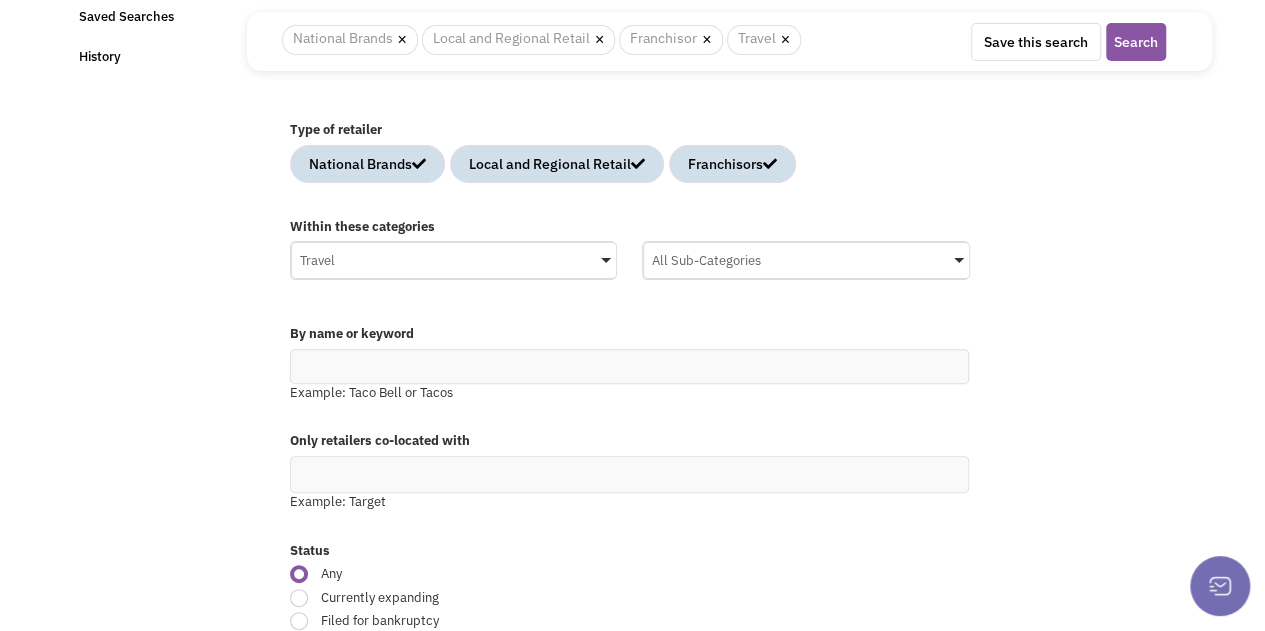 click on "All Sub-Categories" at bounding box center [806, 258] 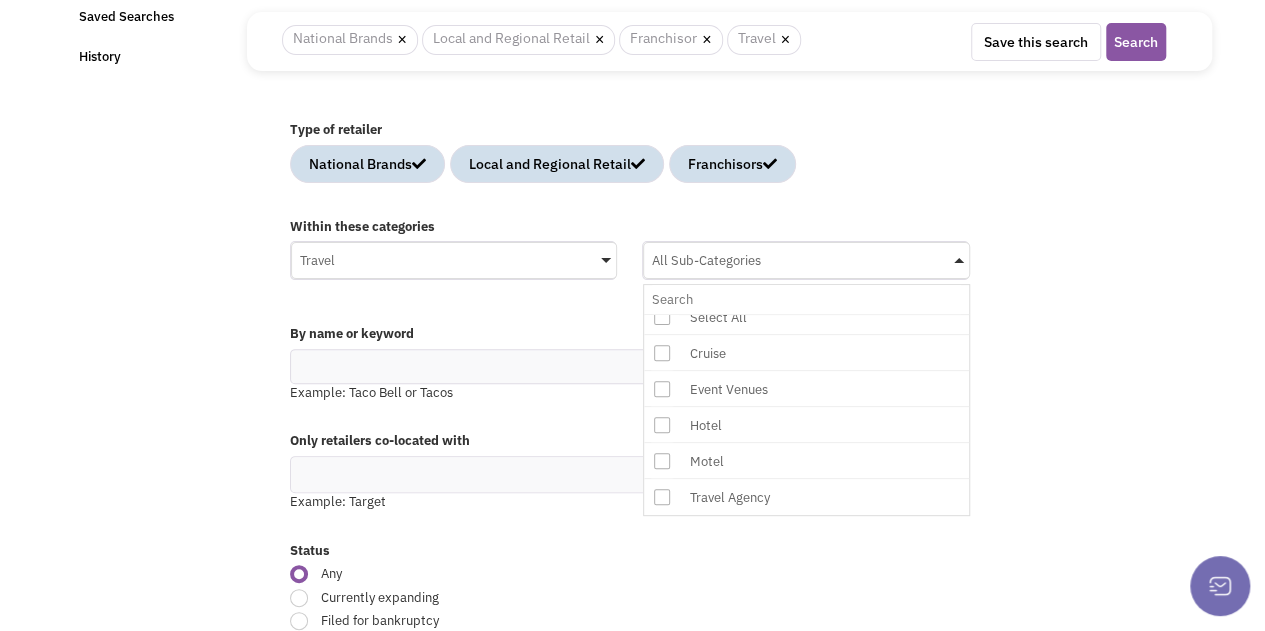 scroll, scrollTop: 0, scrollLeft: 0, axis: both 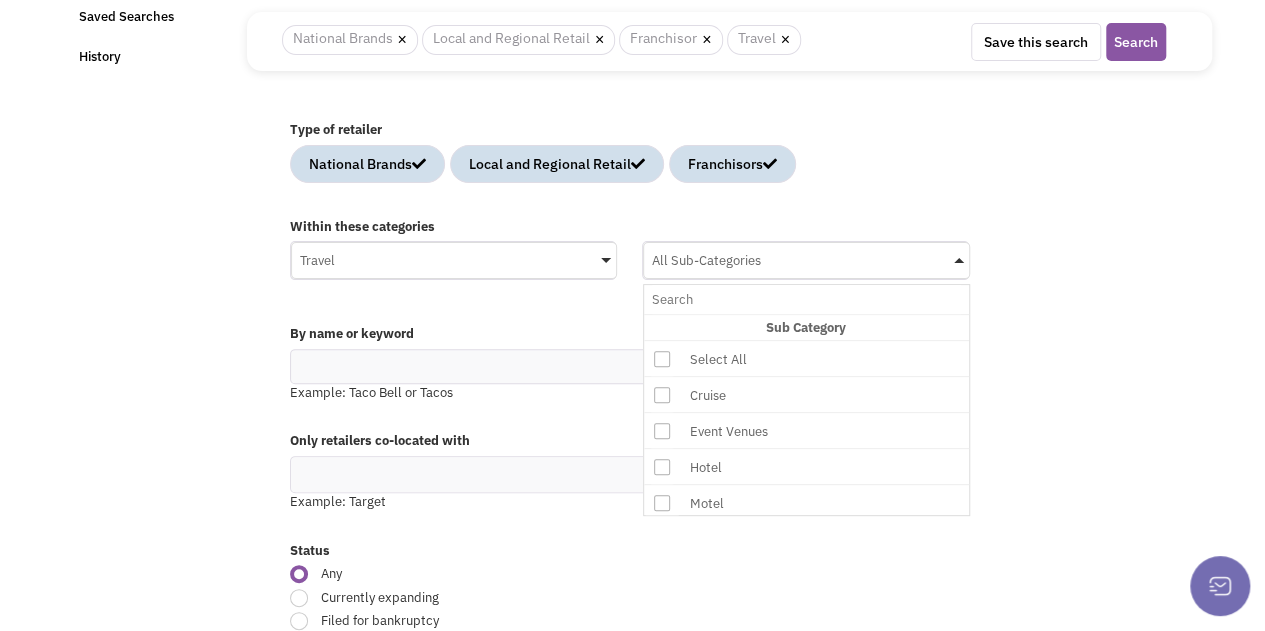 click on "Travel" at bounding box center (454, 258) 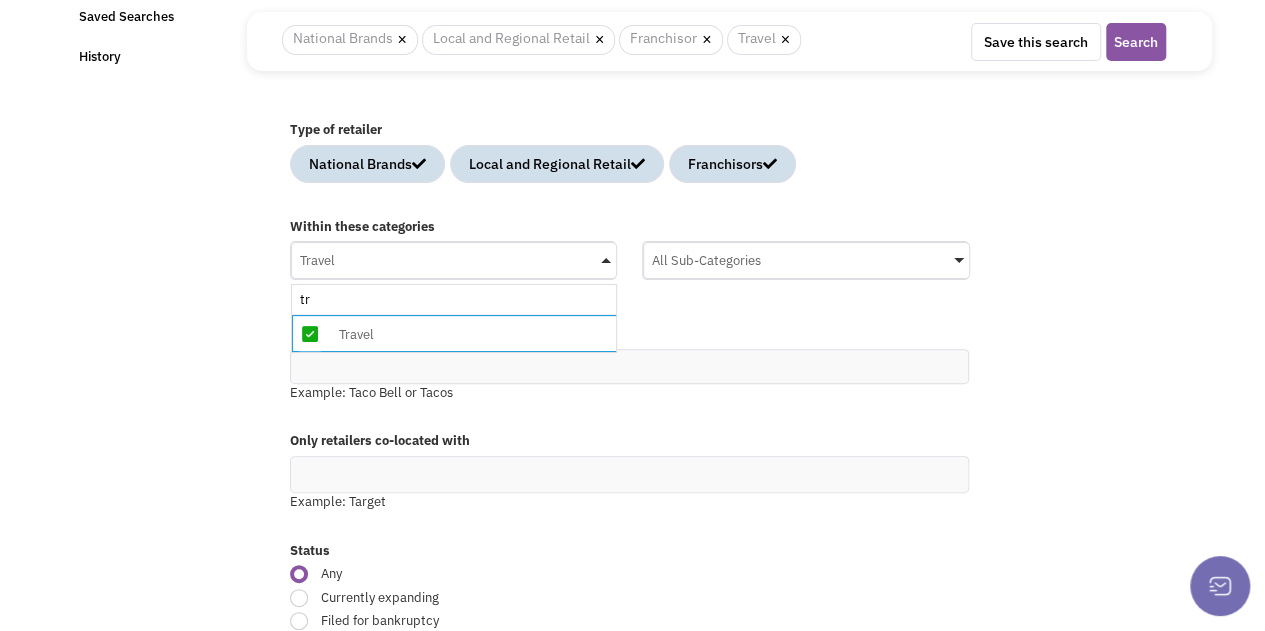 click on "tr" at bounding box center [454, 299] 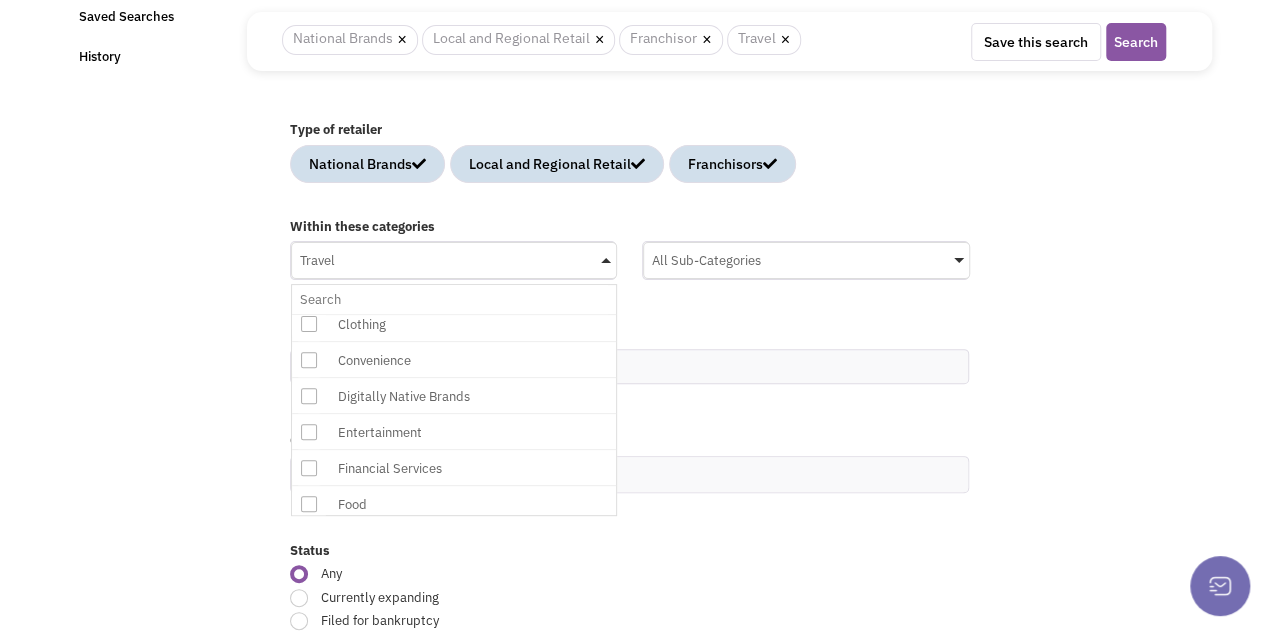 scroll, scrollTop: 263, scrollLeft: 0, axis: vertical 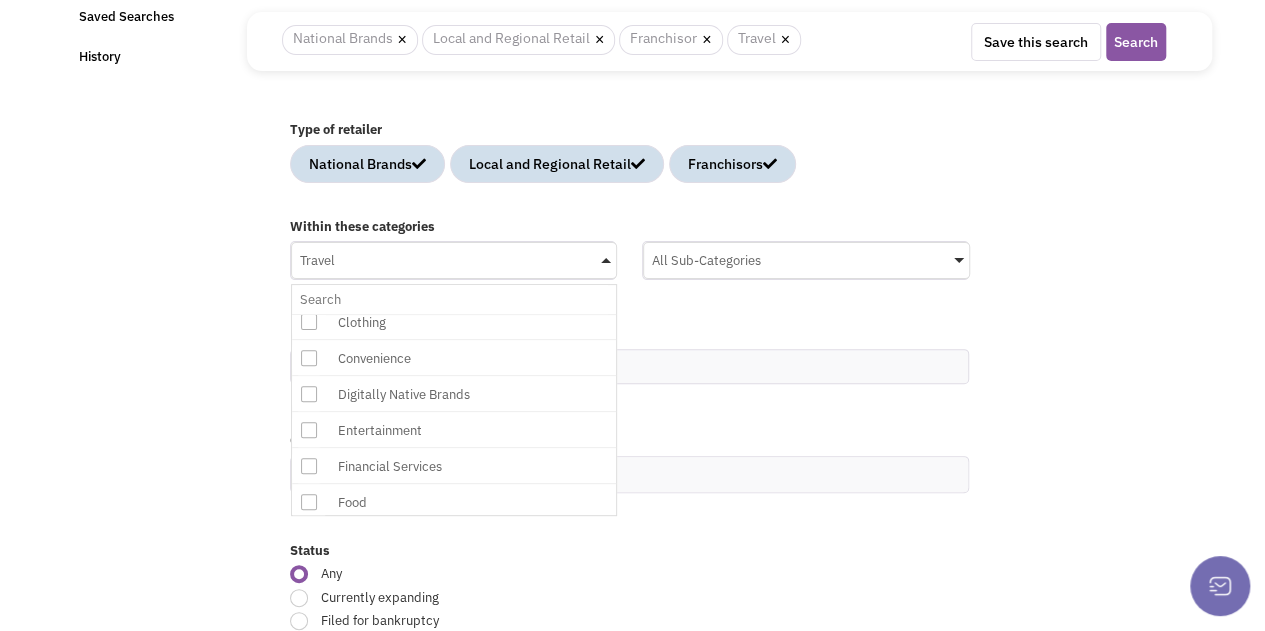 type 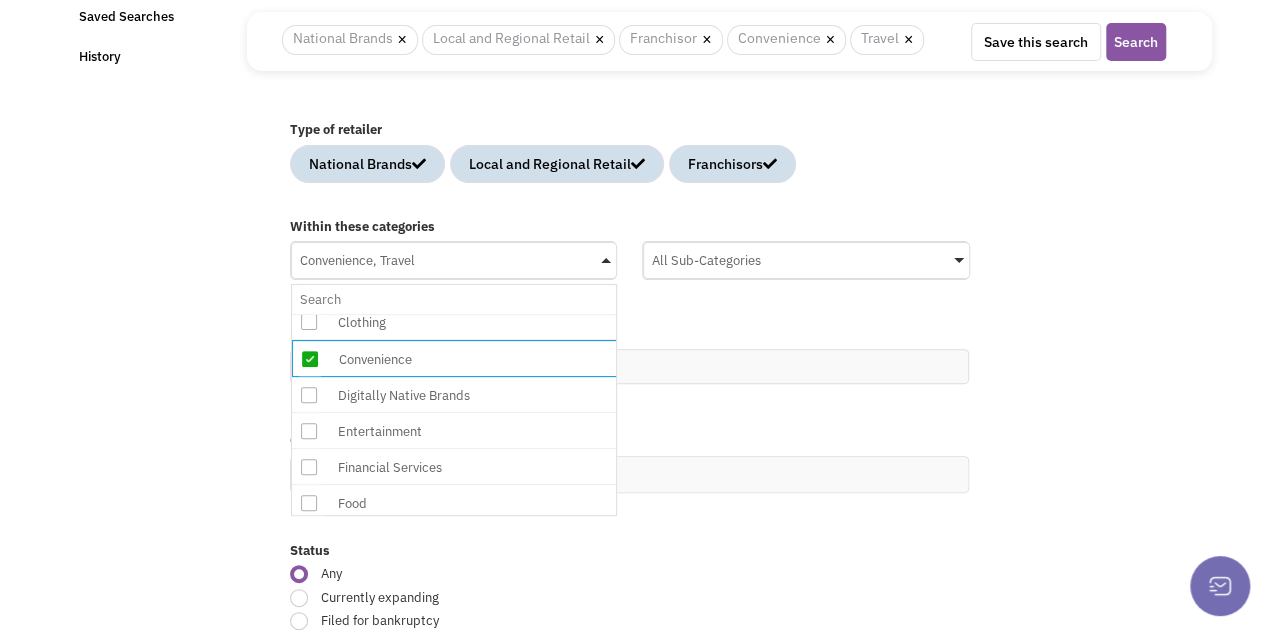 click on "All Sub-Categories" at bounding box center [806, 260] 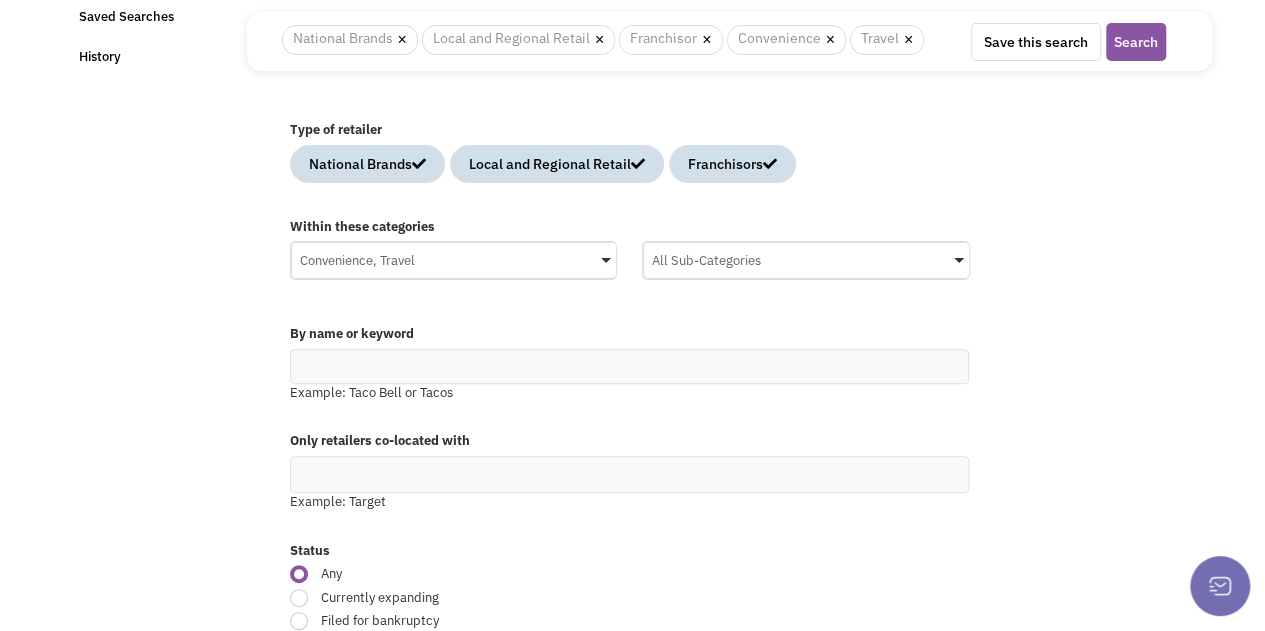click on "All Sub-Categories" at bounding box center (806, 258) 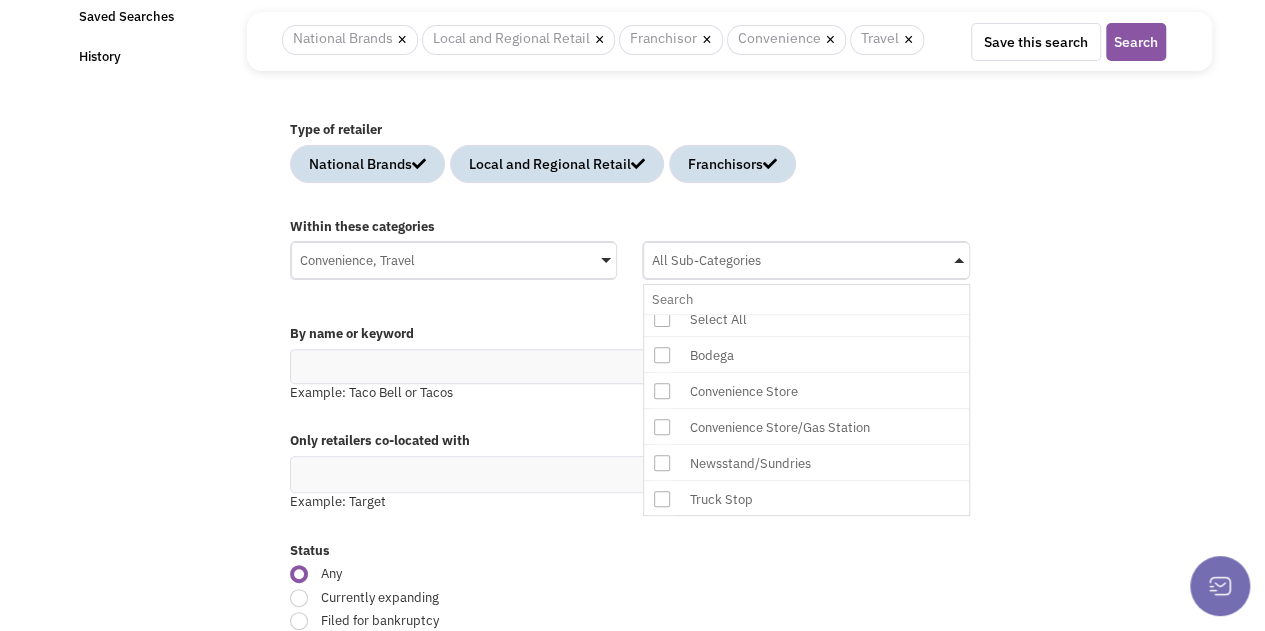 scroll, scrollTop: 58, scrollLeft: 0, axis: vertical 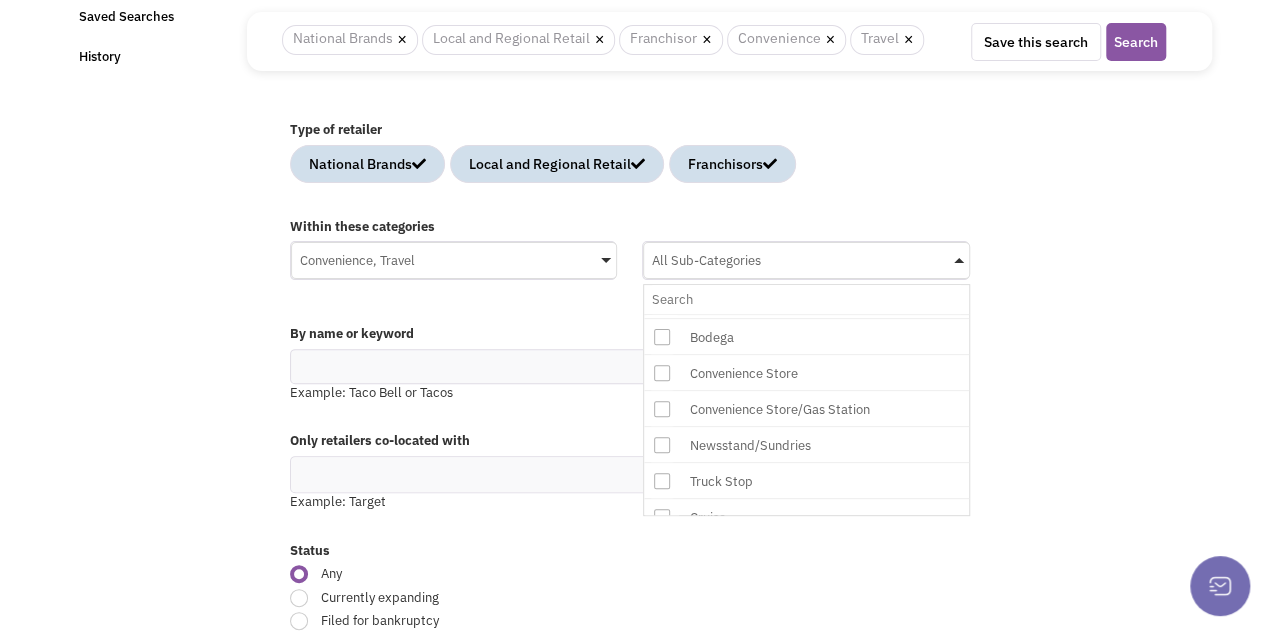 click on "Convenience Store" at bounding box center [844, 373] 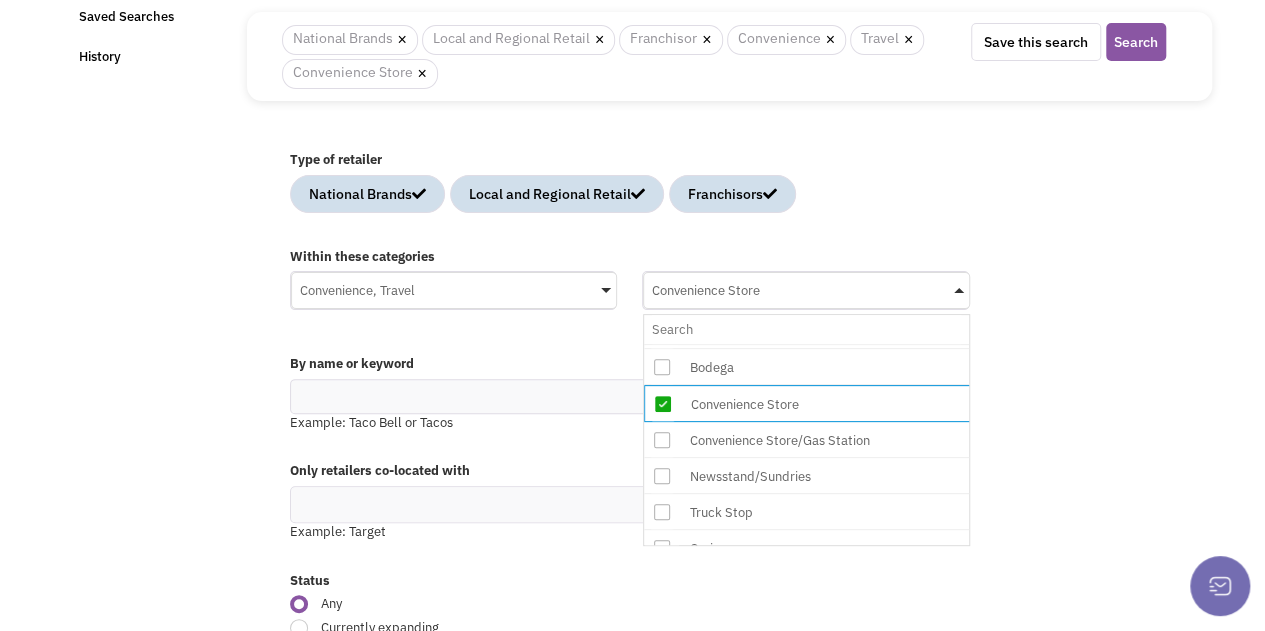 click at bounding box center [662, 440] 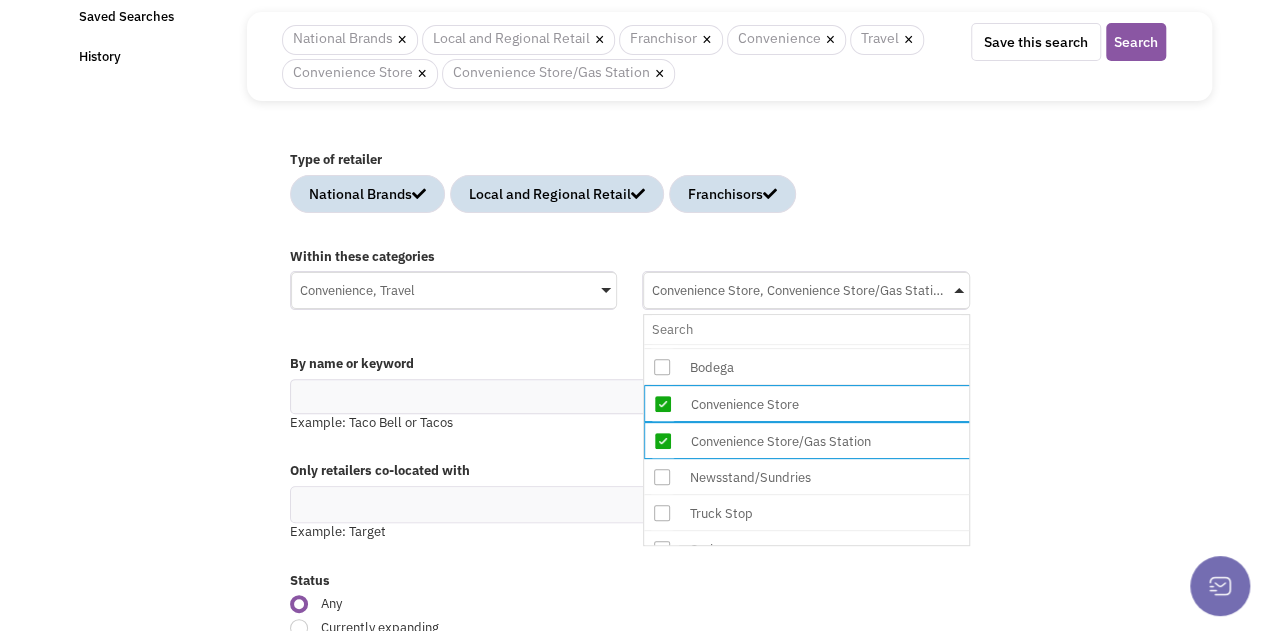 click at bounding box center [662, 513] 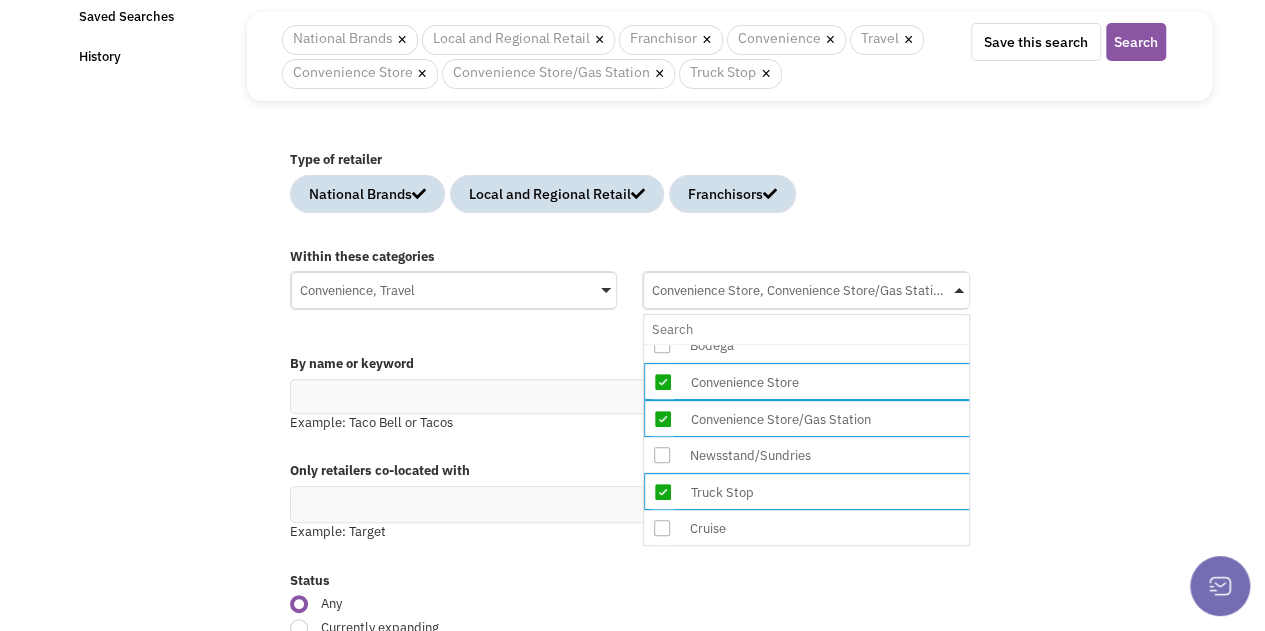 scroll, scrollTop: 67, scrollLeft: 0, axis: vertical 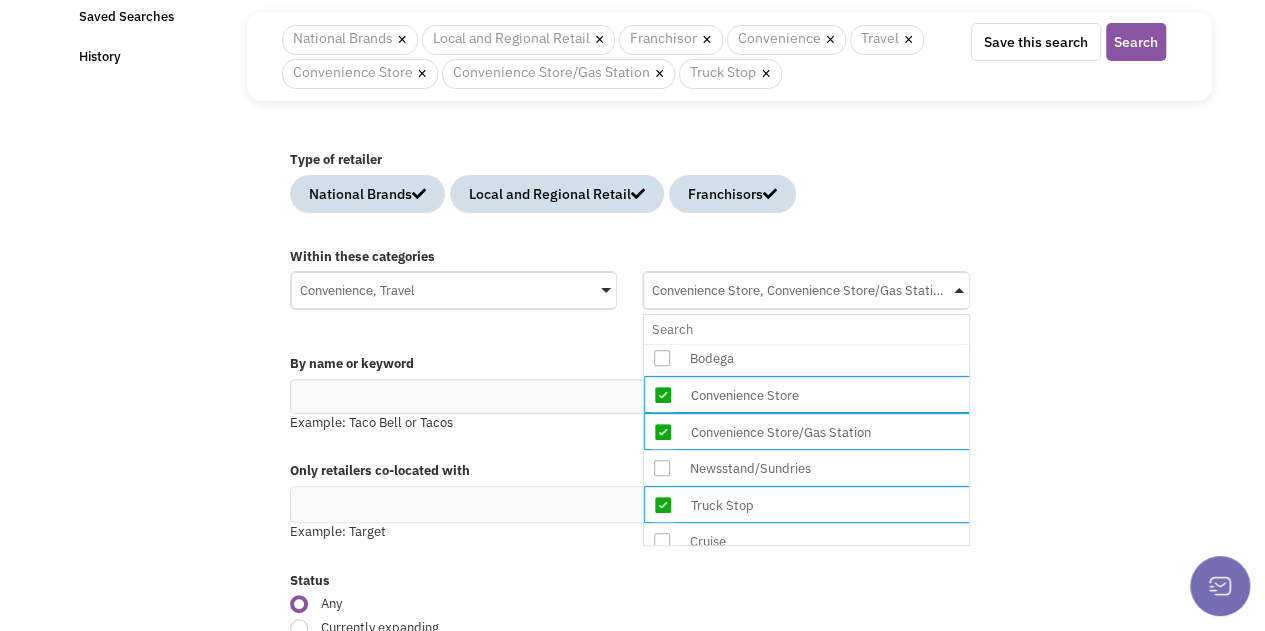click at bounding box center [663, 432] 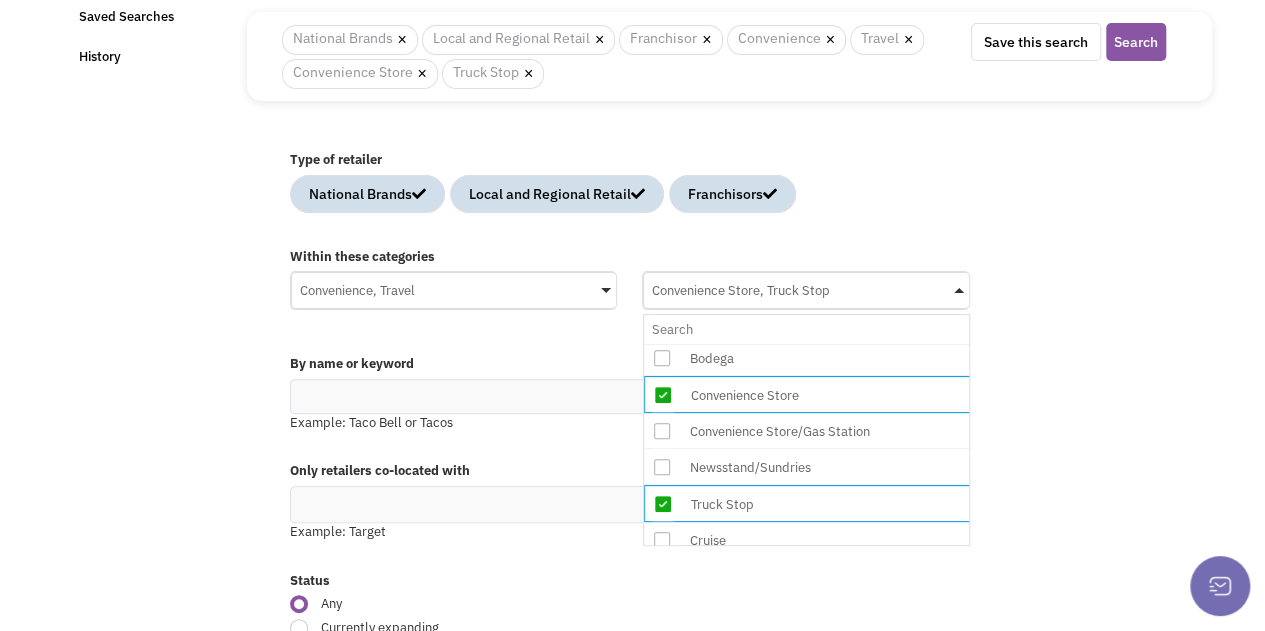 click at bounding box center [663, 395] 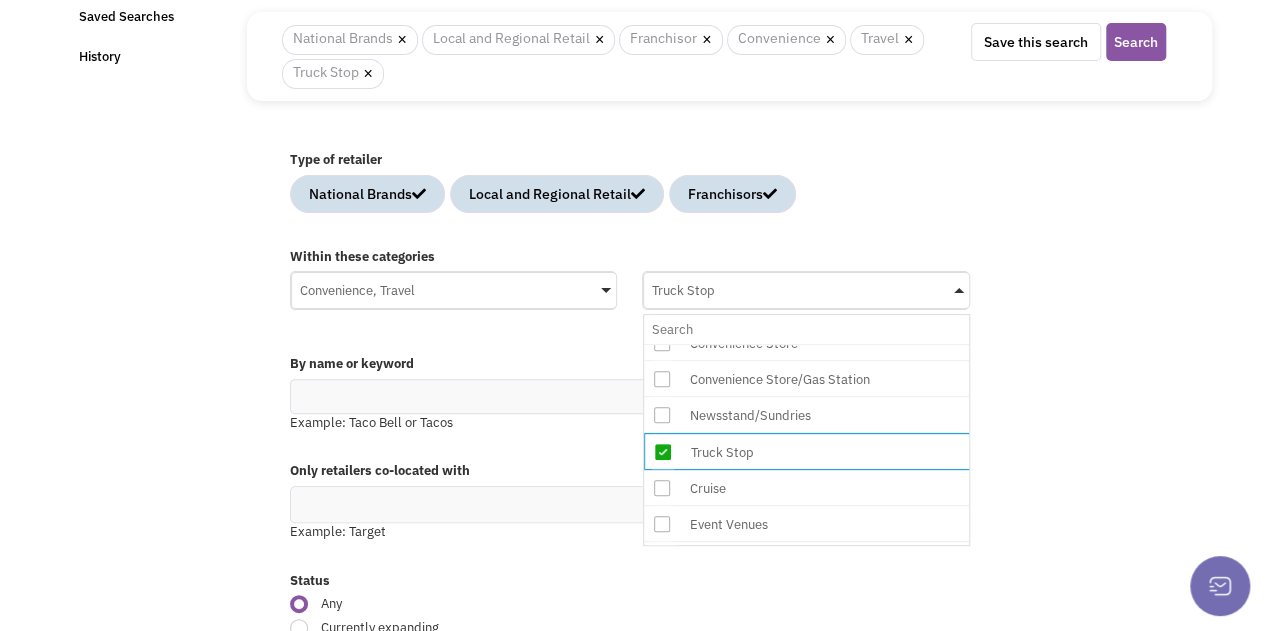 scroll, scrollTop: 125, scrollLeft: 0, axis: vertical 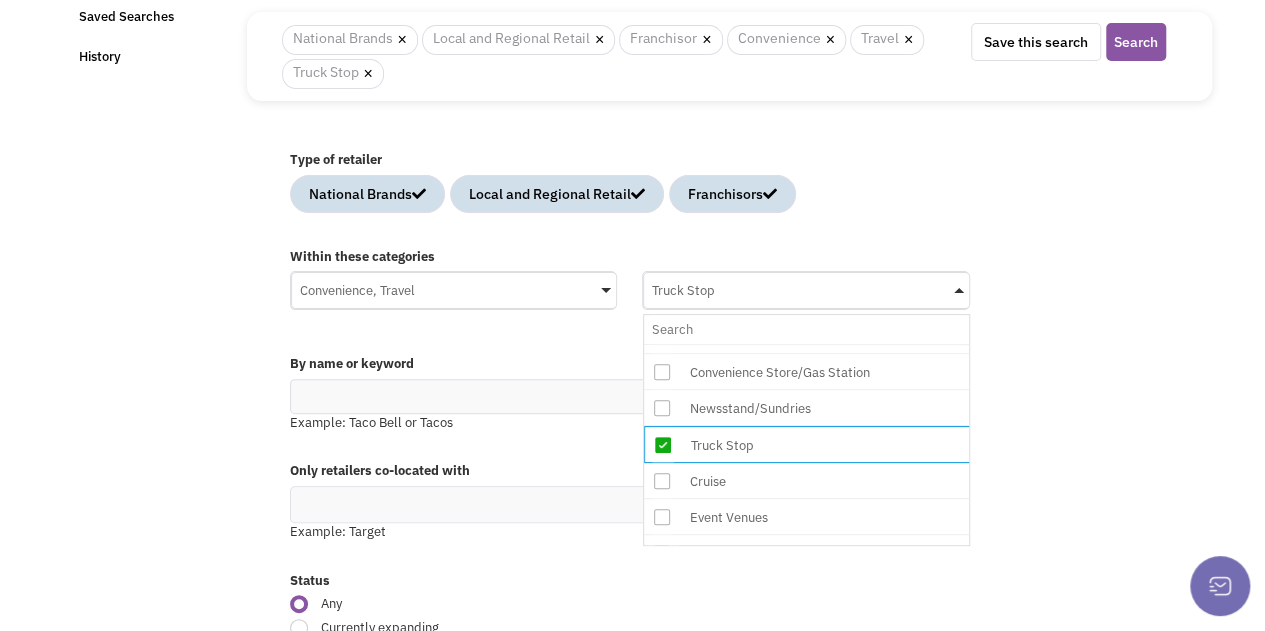 click on "By name or keyword
Example: Taco Bell or Tacos" at bounding box center [729, 398] 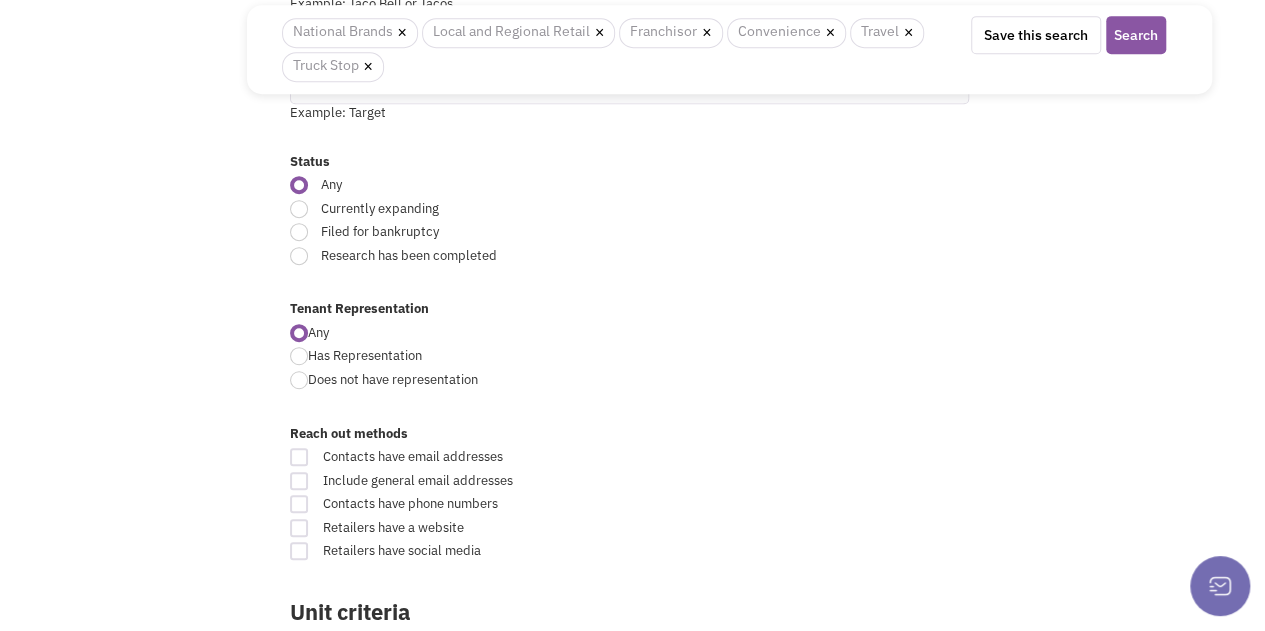 scroll, scrollTop: 554, scrollLeft: 0, axis: vertical 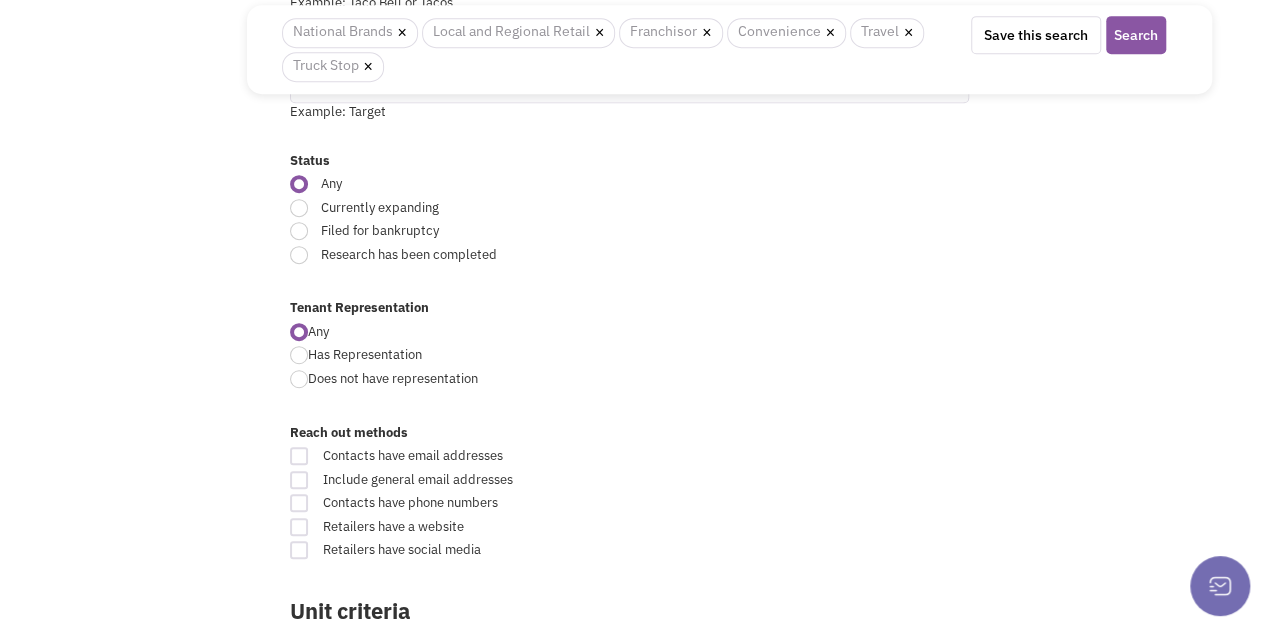 click on "Currently expanding" at bounding box center [525, 208] 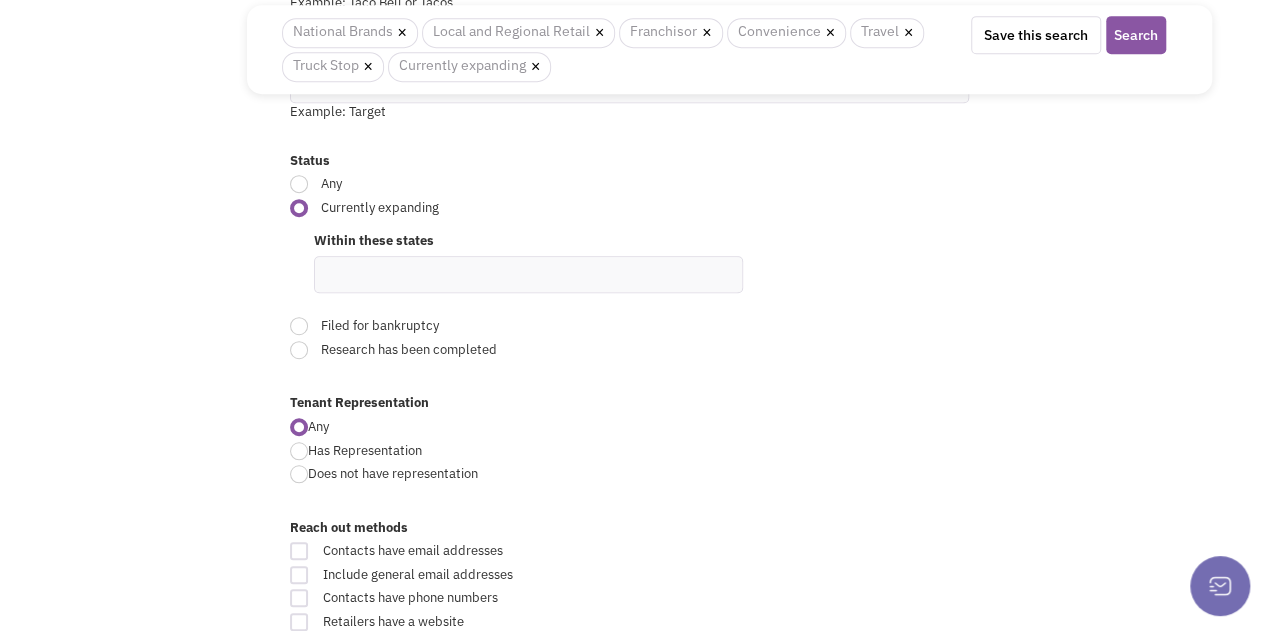 click at bounding box center (528, 274) 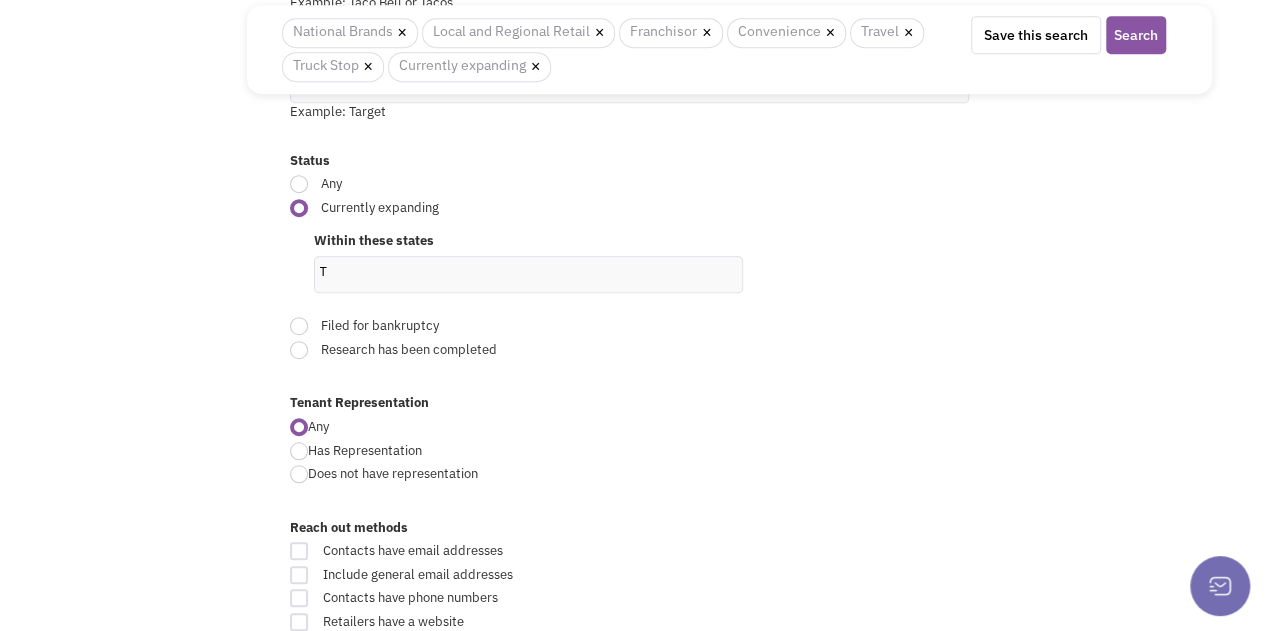 type on "Texas" 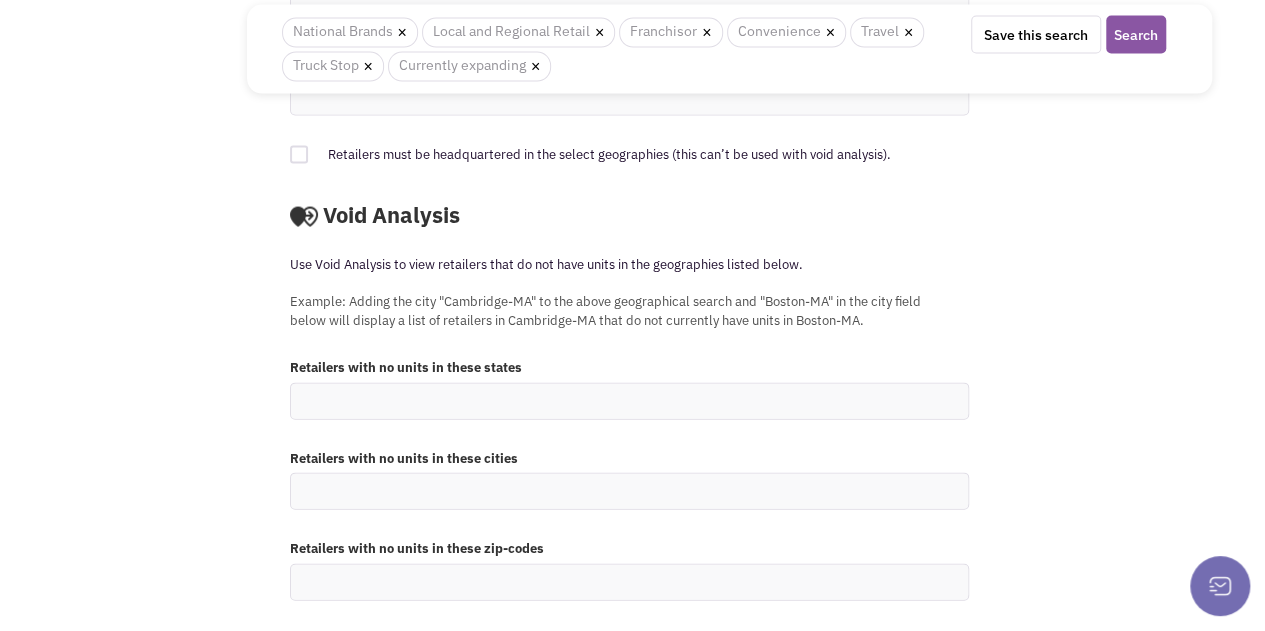 scroll, scrollTop: 2001, scrollLeft: 0, axis: vertical 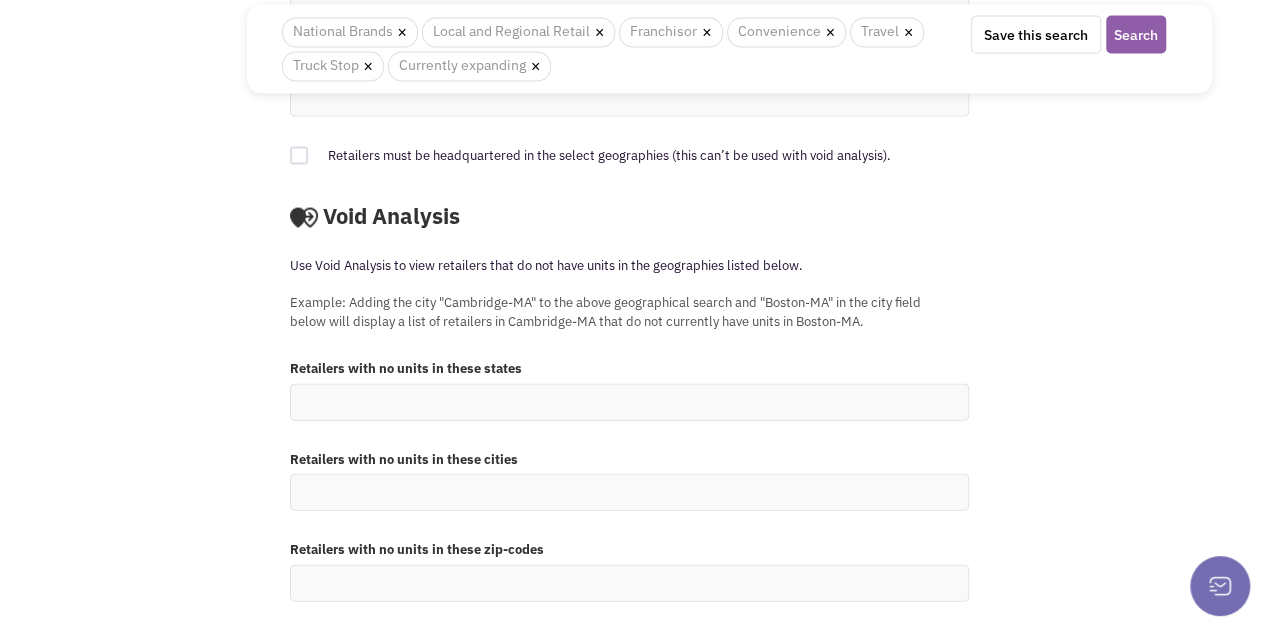 click on "Search" at bounding box center [1136, 35] 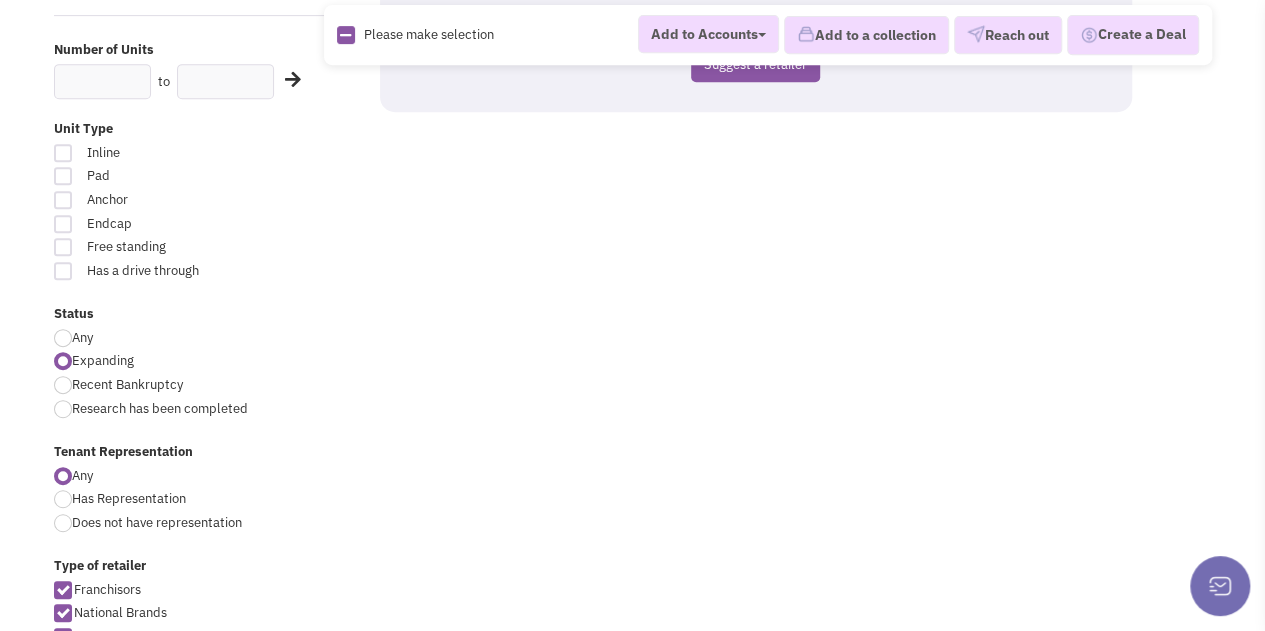 scroll, scrollTop: 432, scrollLeft: 0, axis: vertical 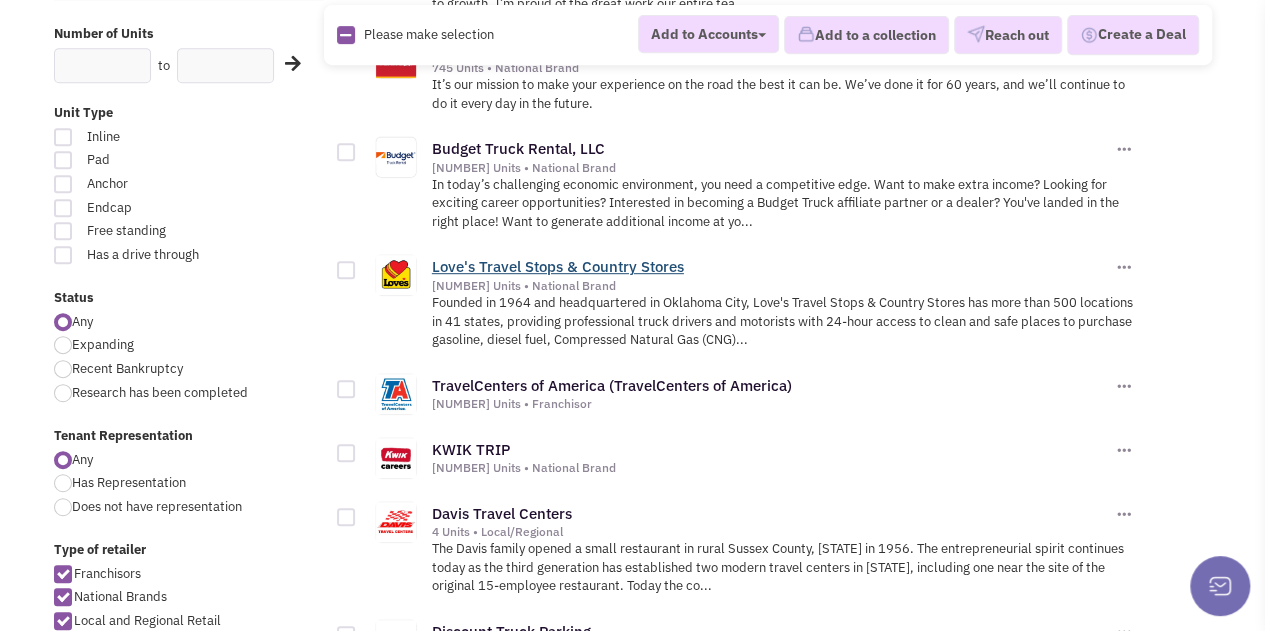 click on "Love's Travel Stops & Country Stores" at bounding box center (558, 266) 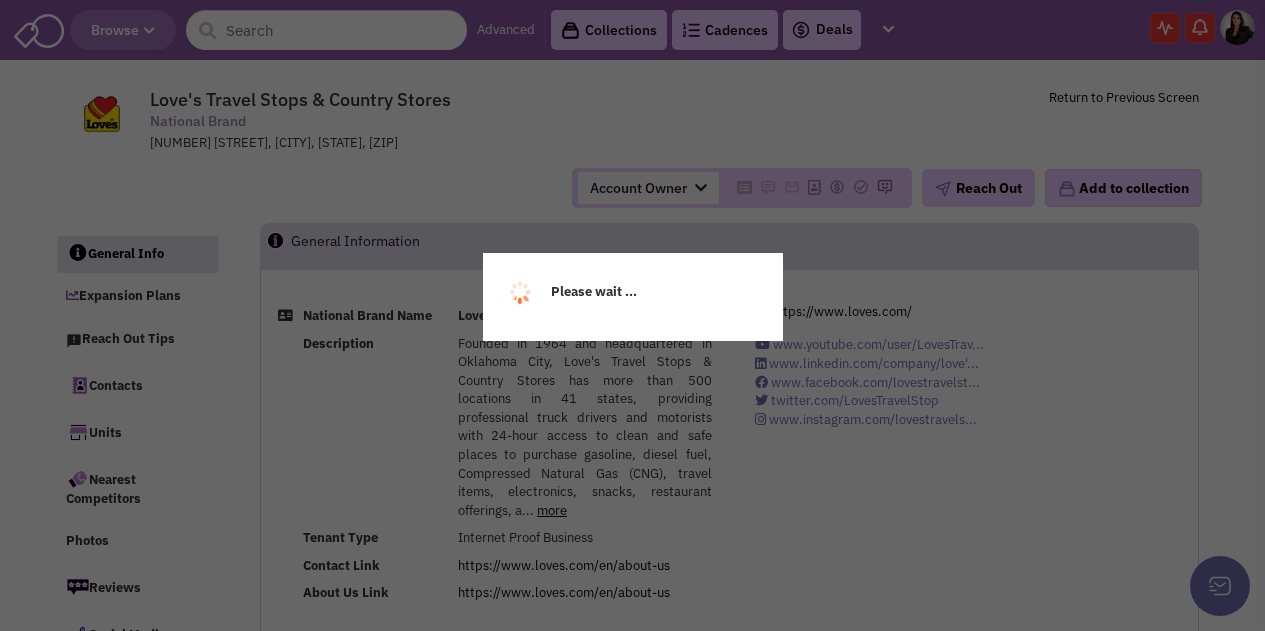 scroll, scrollTop: 0, scrollLeft: 0, axis: both 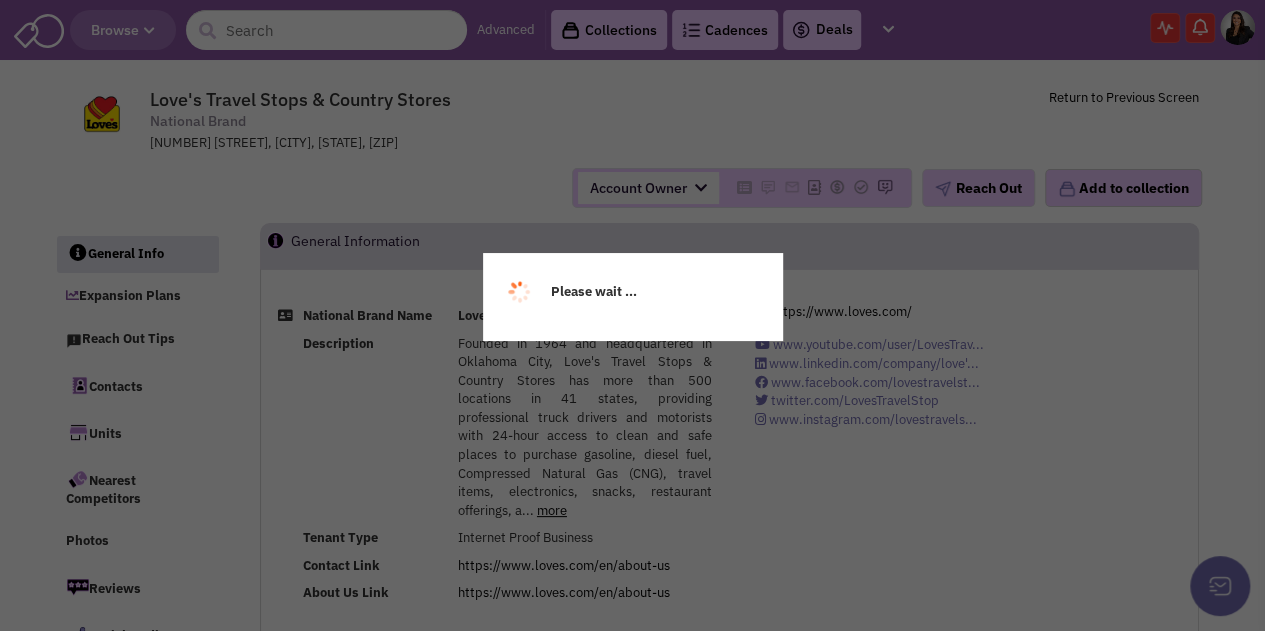 select 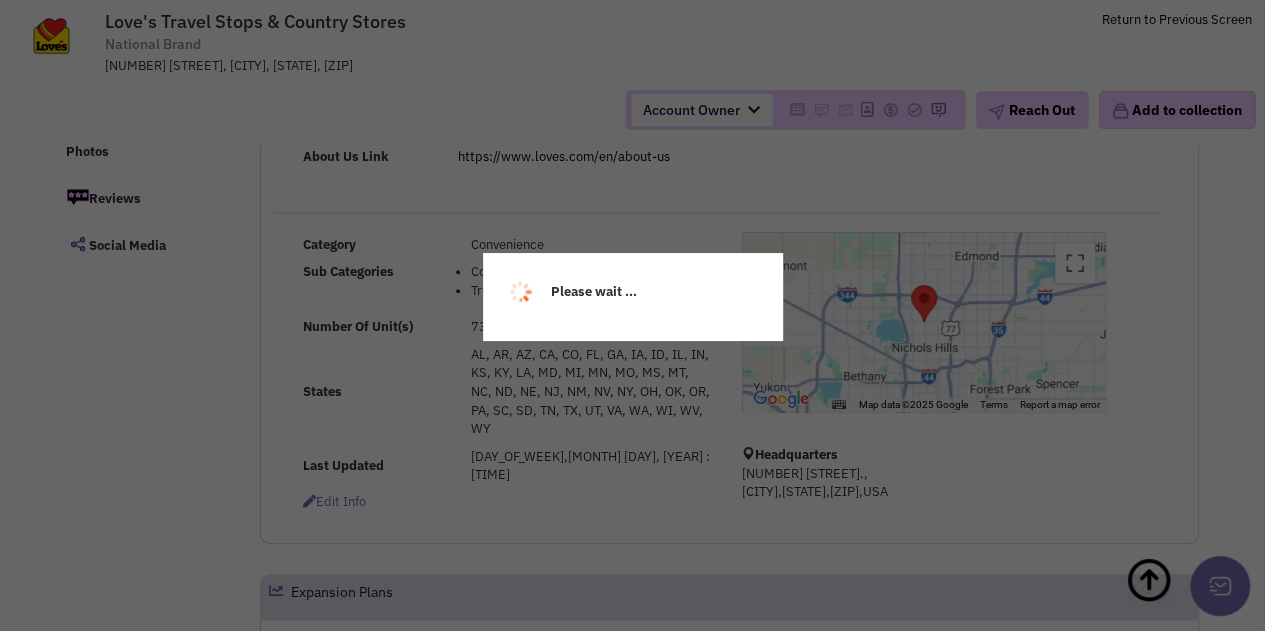 select 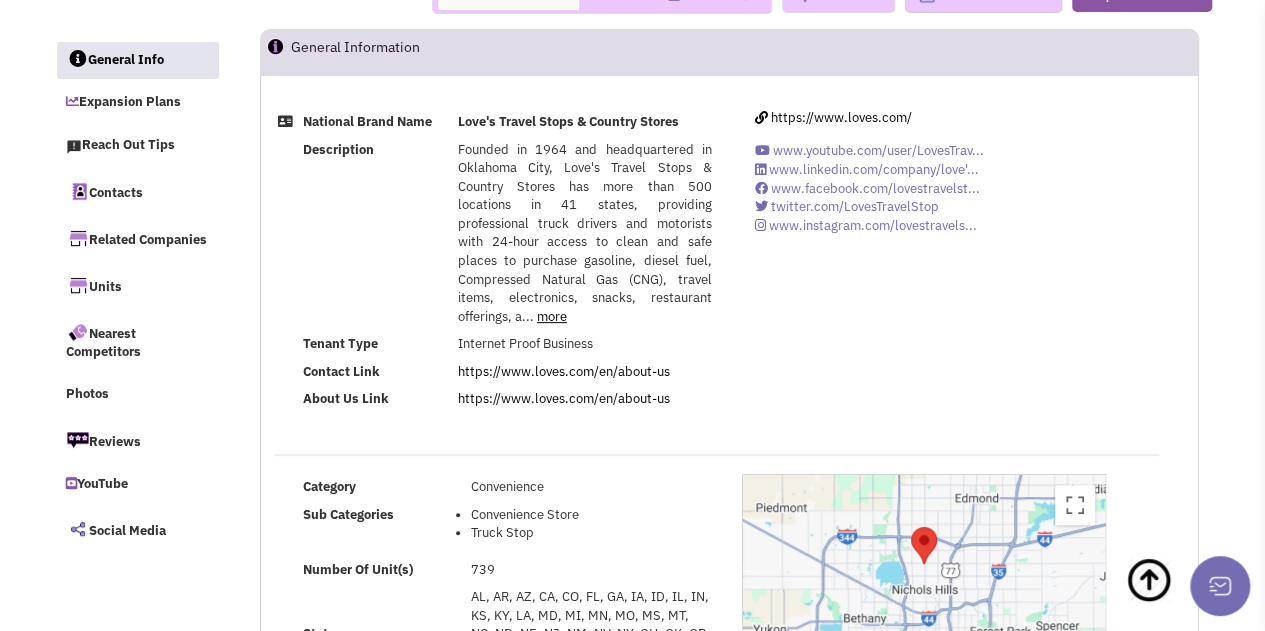 scroll, scrollTop: 13, scrollLeft: 0, axis: vertical 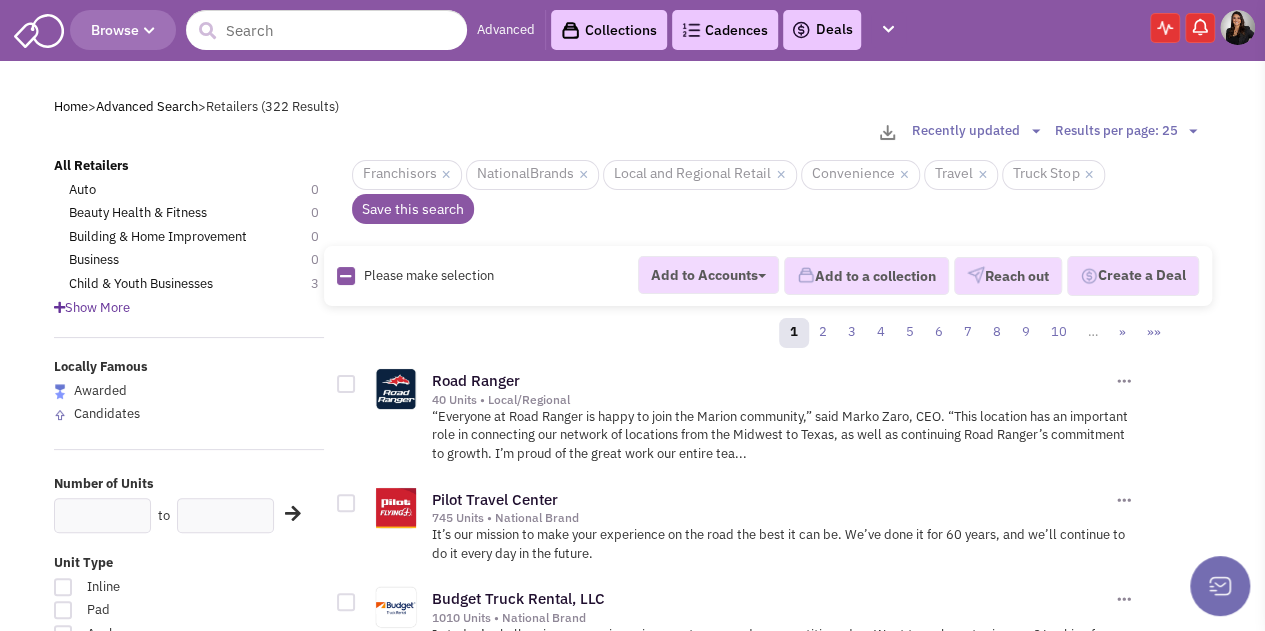 click at bounding box center (346, 384) 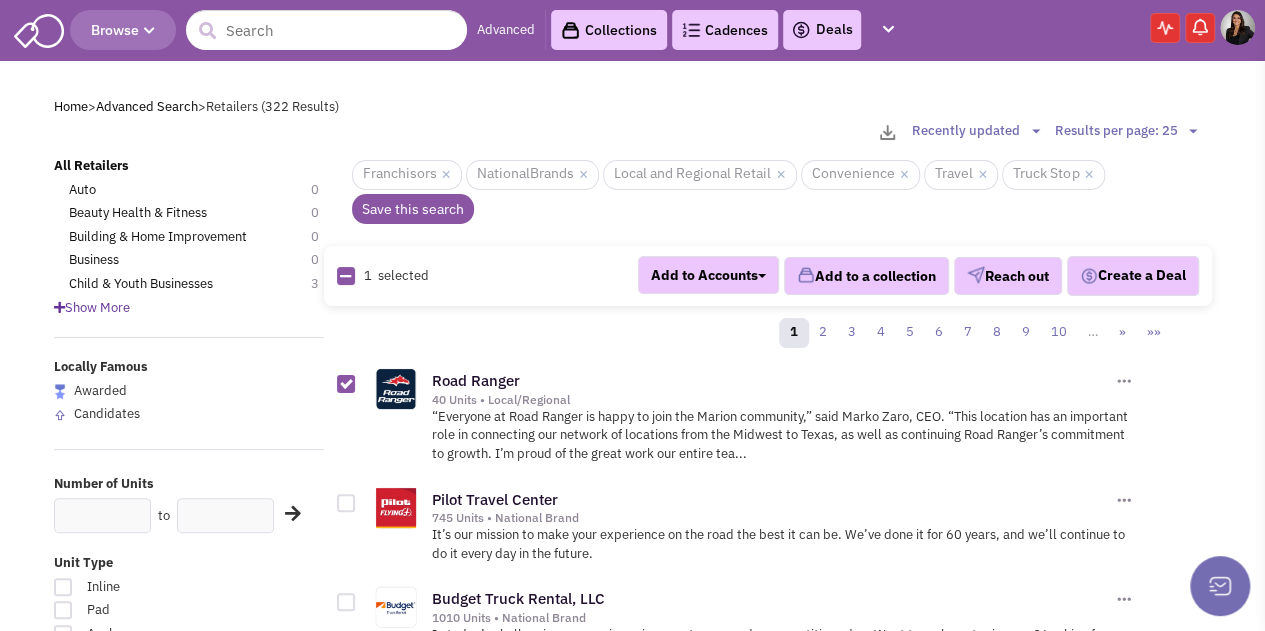 click at bounding box center [346, 384] 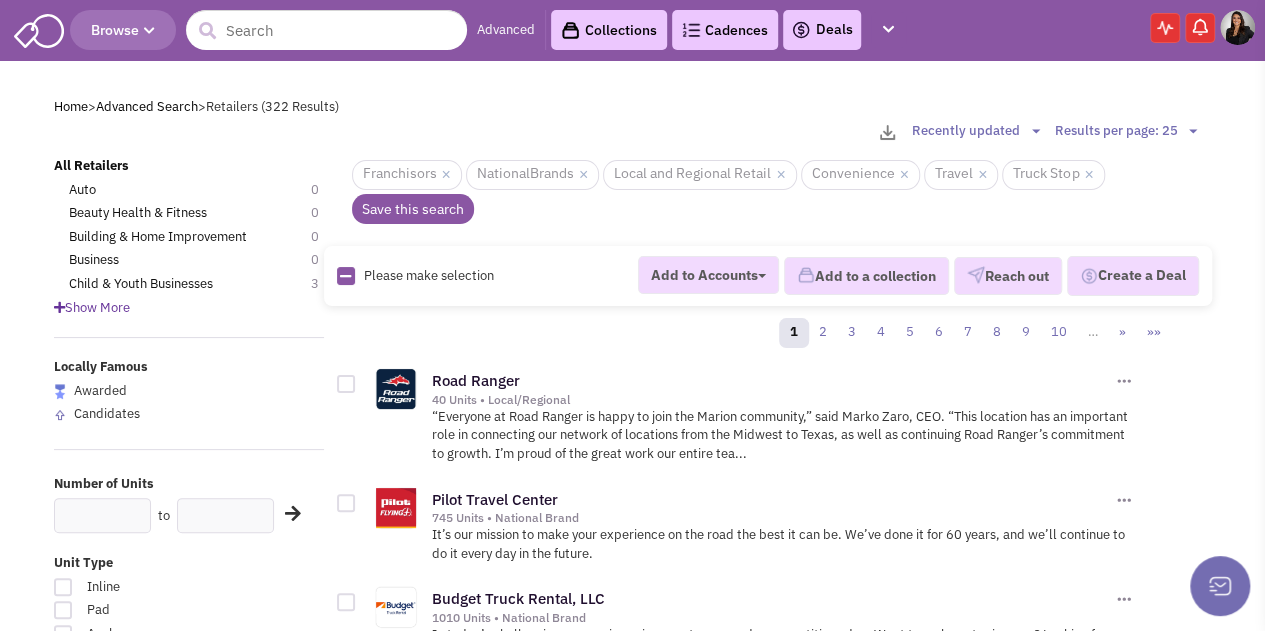 click on "Collections" at bounding box center (609, 30) 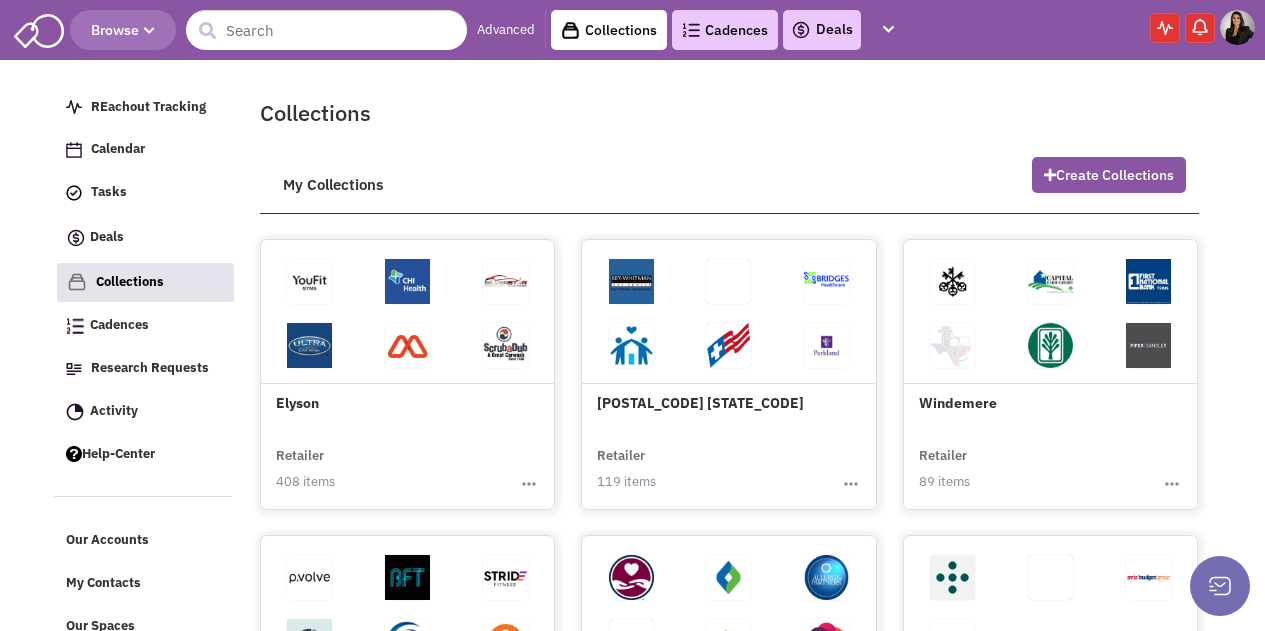 scroll, scrollTop: 0, scrollLeft: 0, axis: both 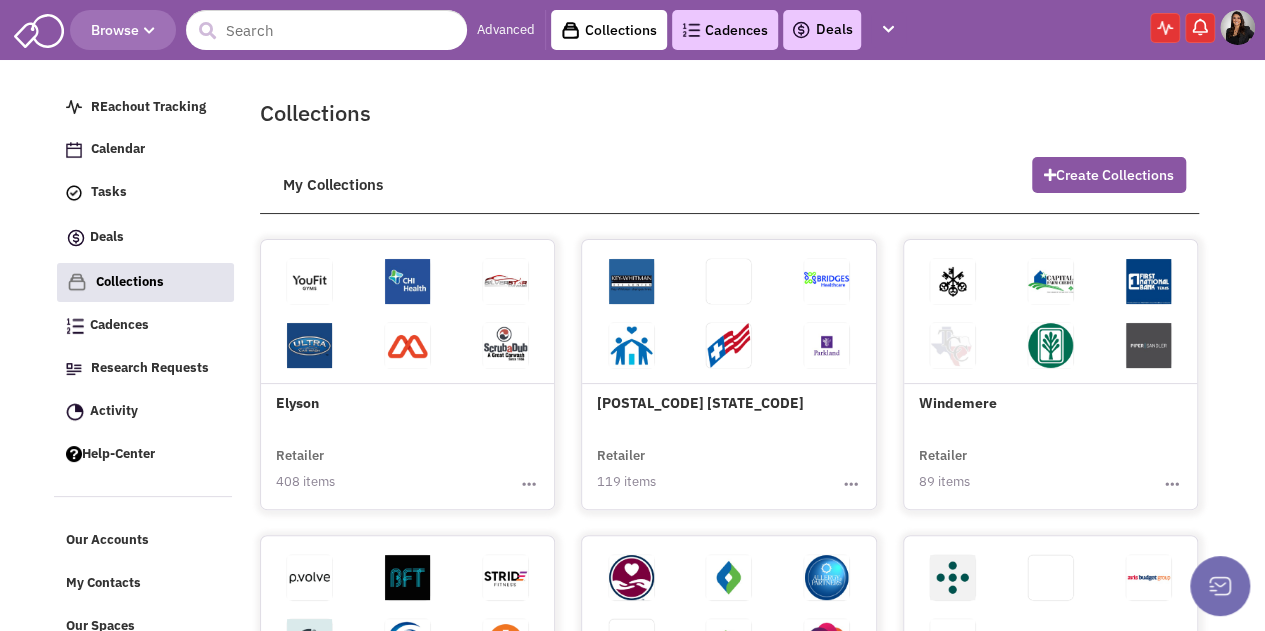click at bounding box center (529, 484) 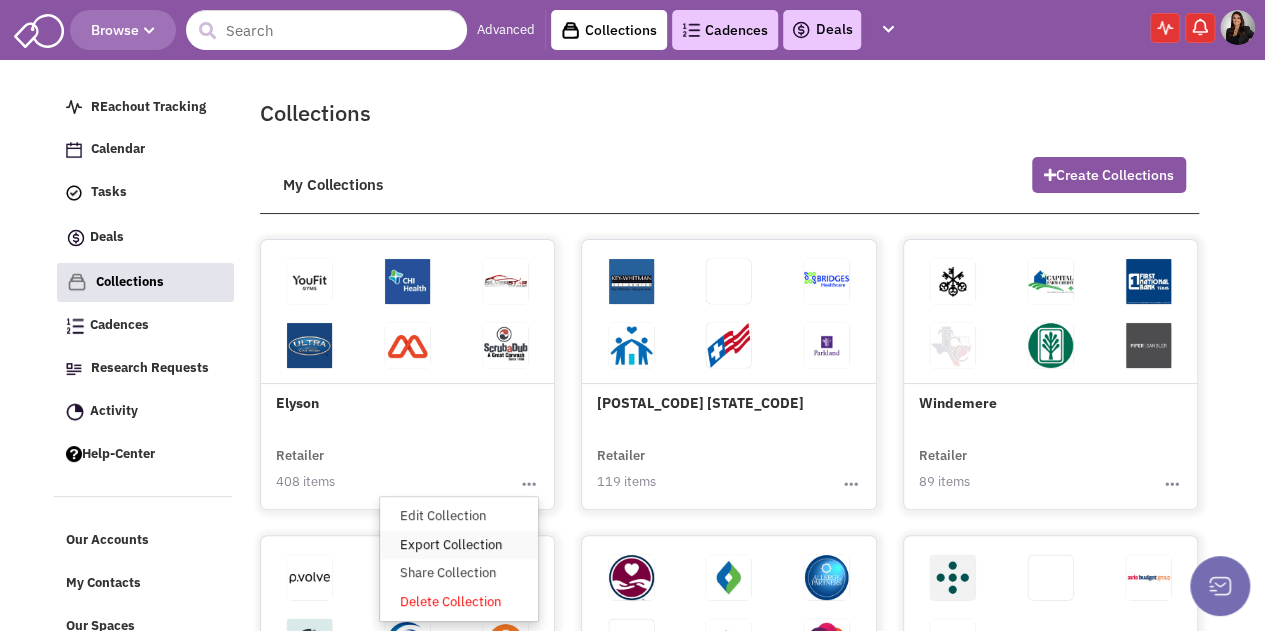 click on "Export Collection" at bounding box center (459, 545) 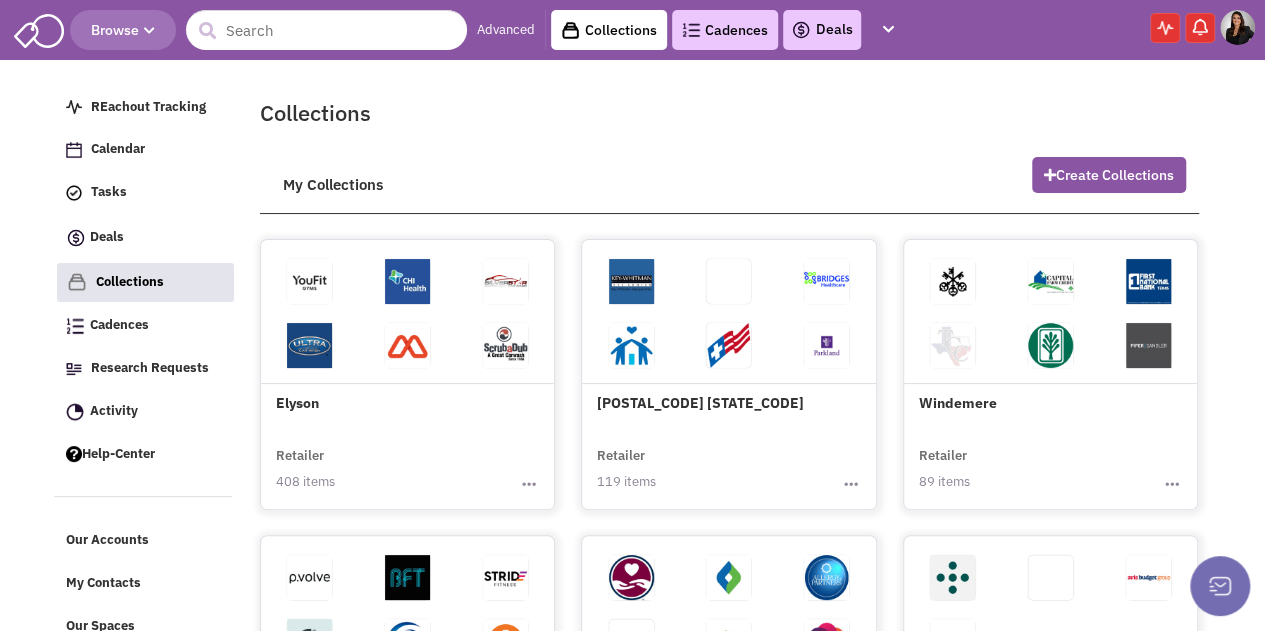 click at bounding box center [1237, 27] 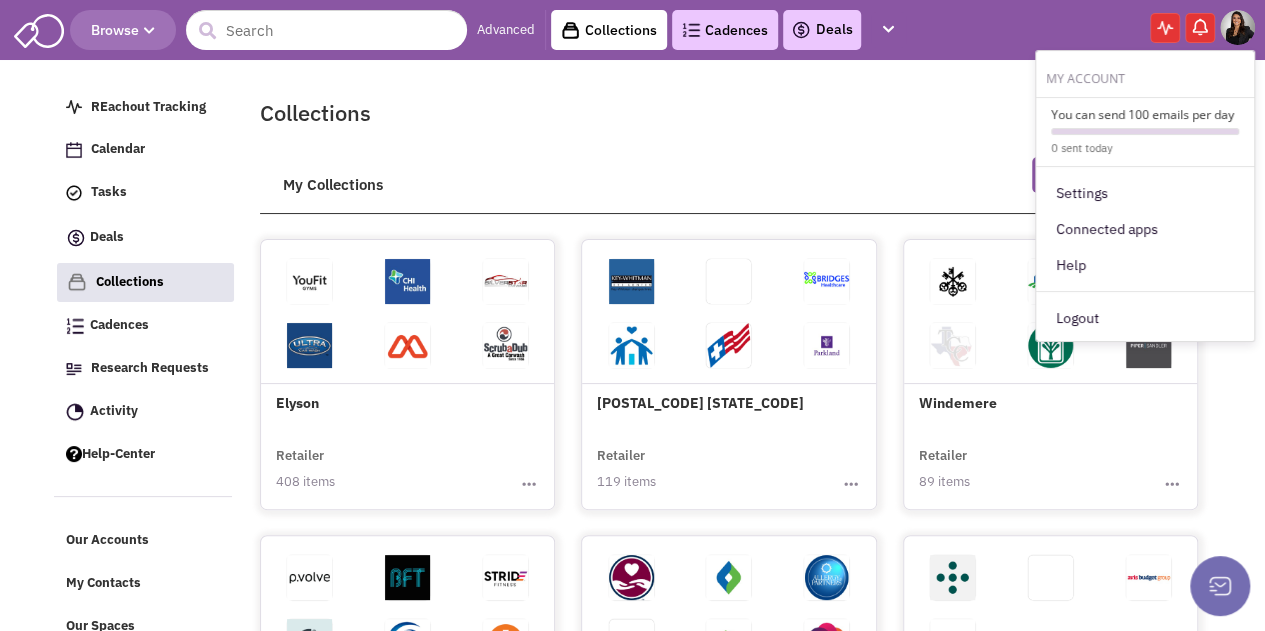 click on "Collections
My Collections
Create Collections" at bounding box center (729, 897) 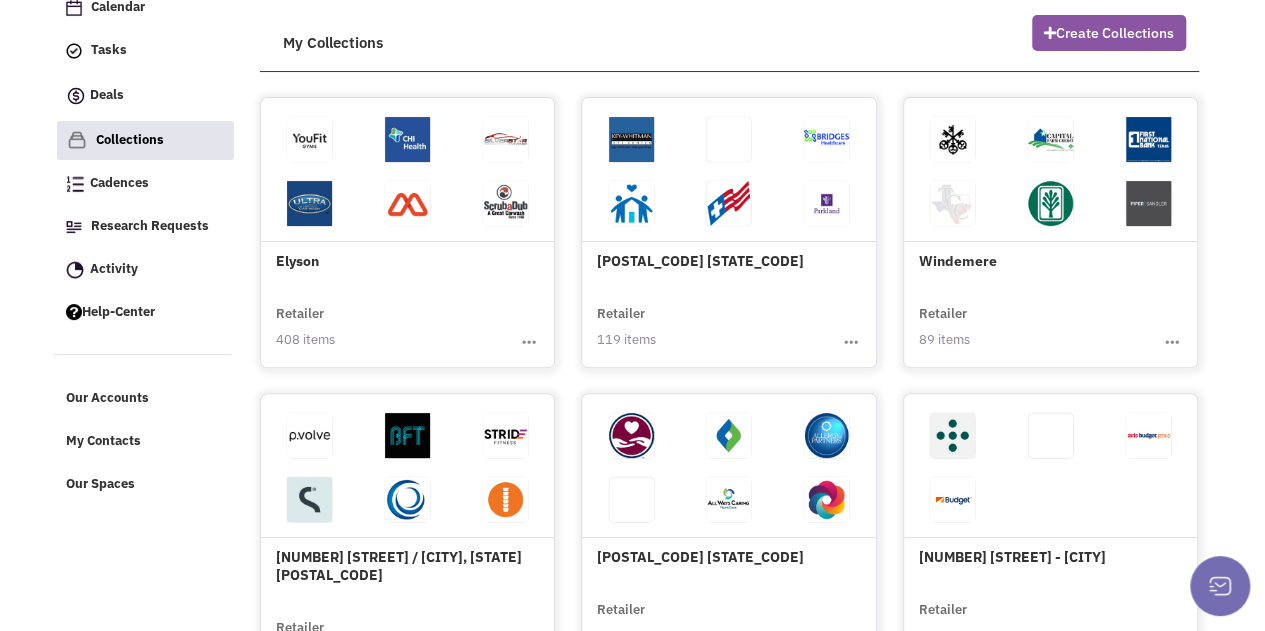 scroll, scrollTop: 0, scrollLeft: 0, axis: both 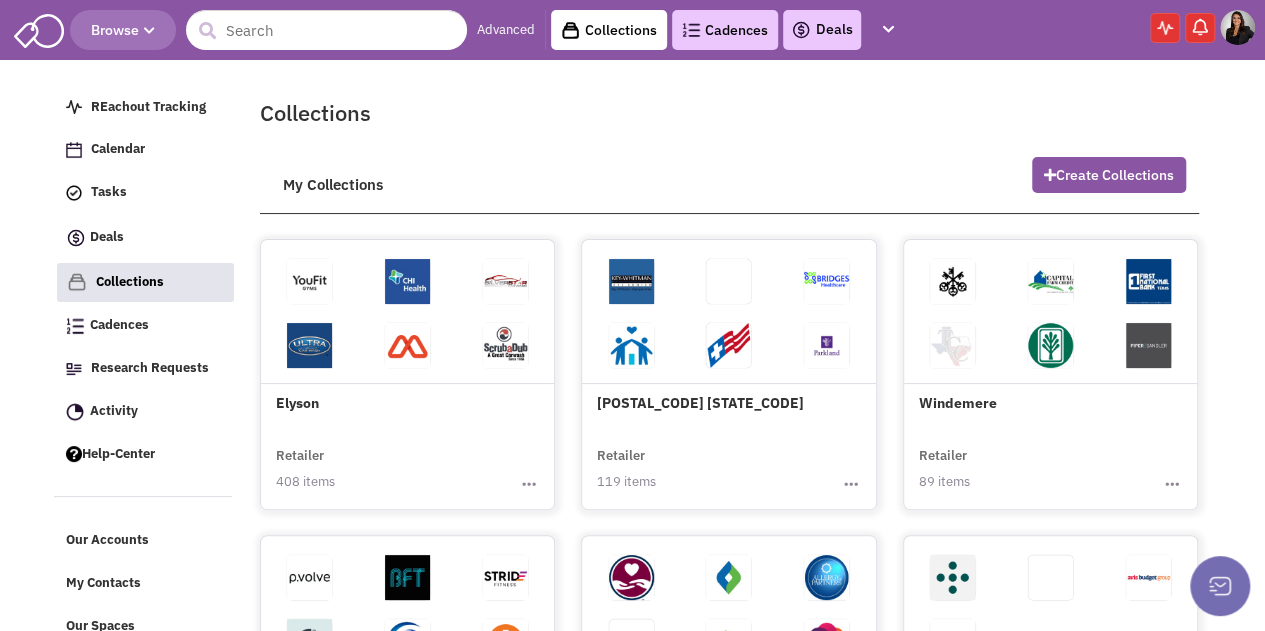 click at bounding box center (1237, 27) 